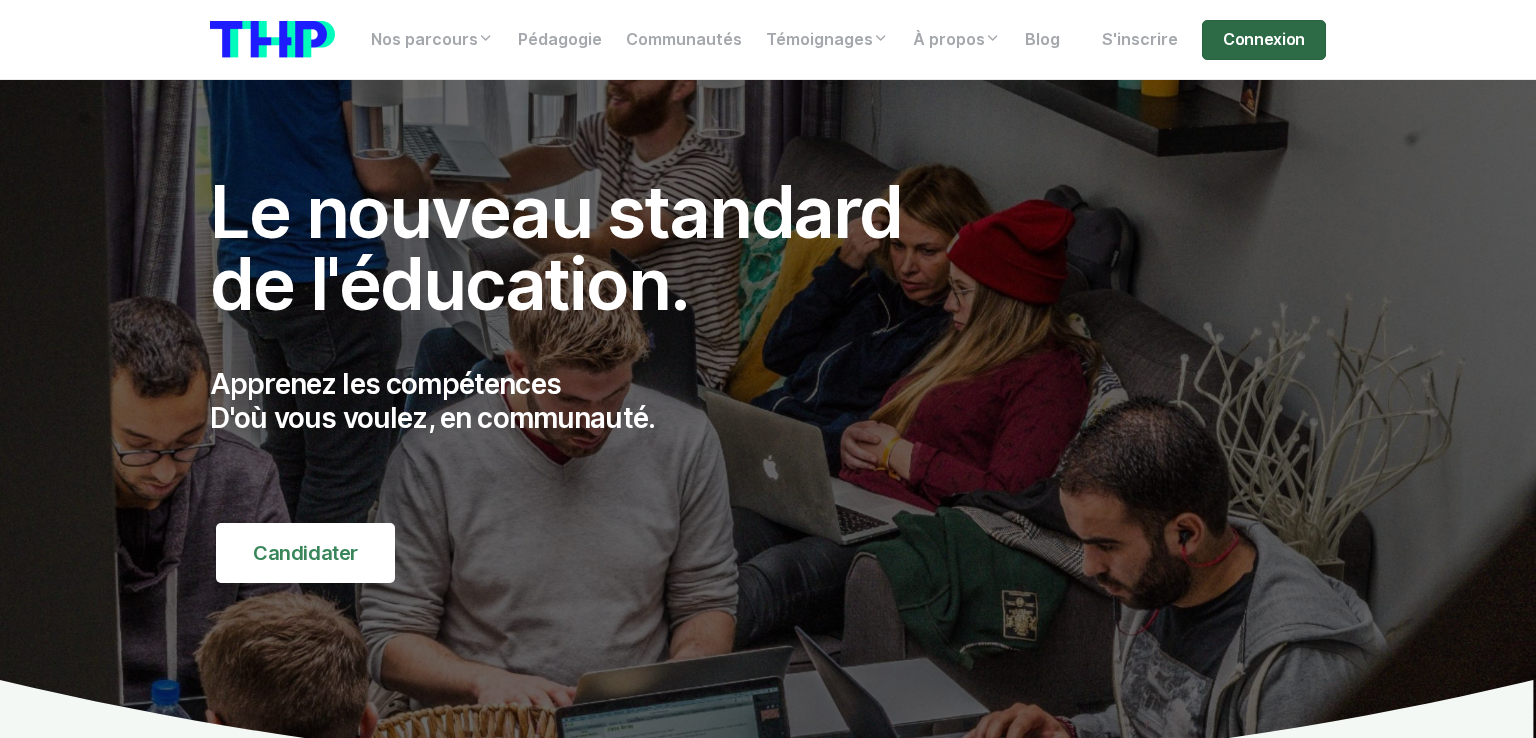 scroll, scrollTop: 0, scrollLeft: 0, axis: both 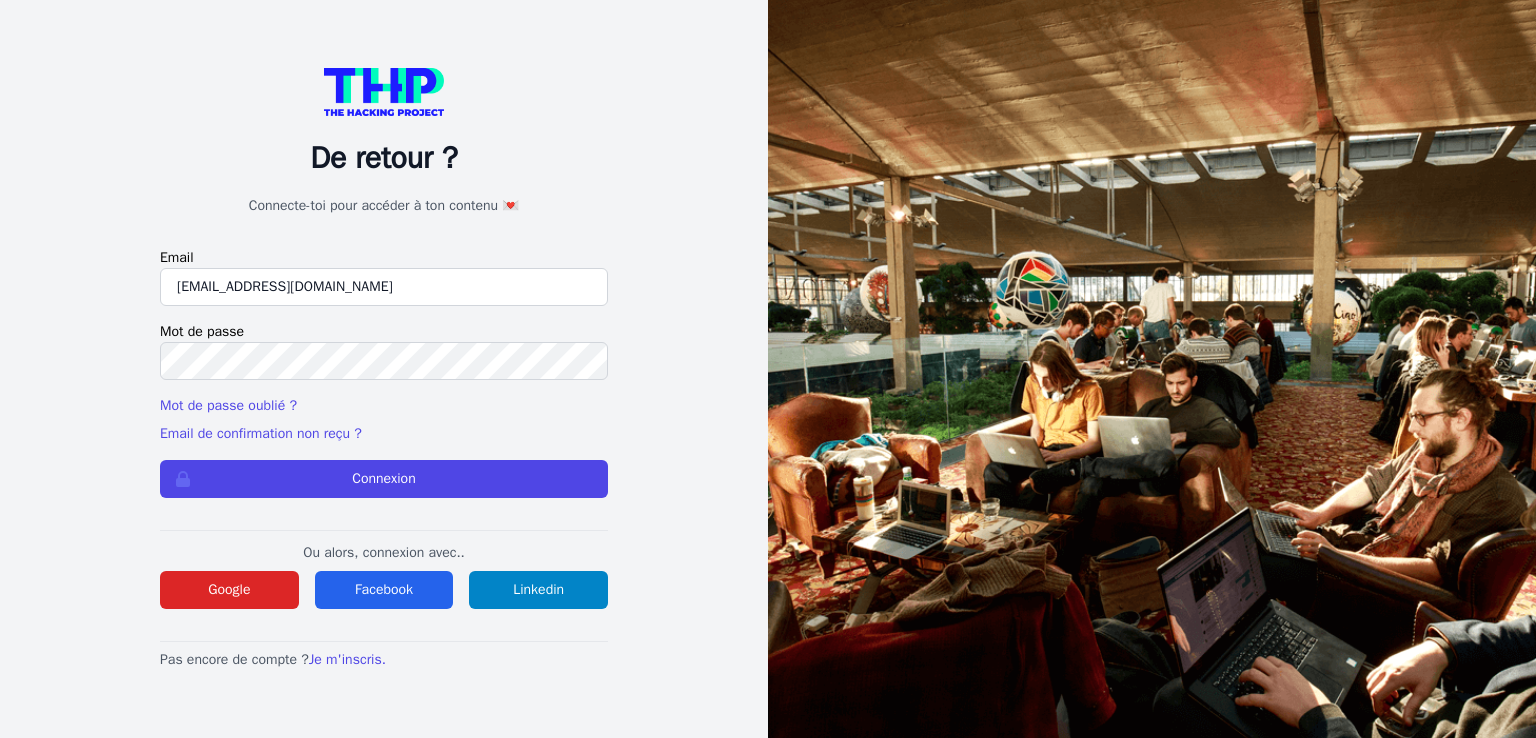 type on "jennvidalfr@gmail.com" 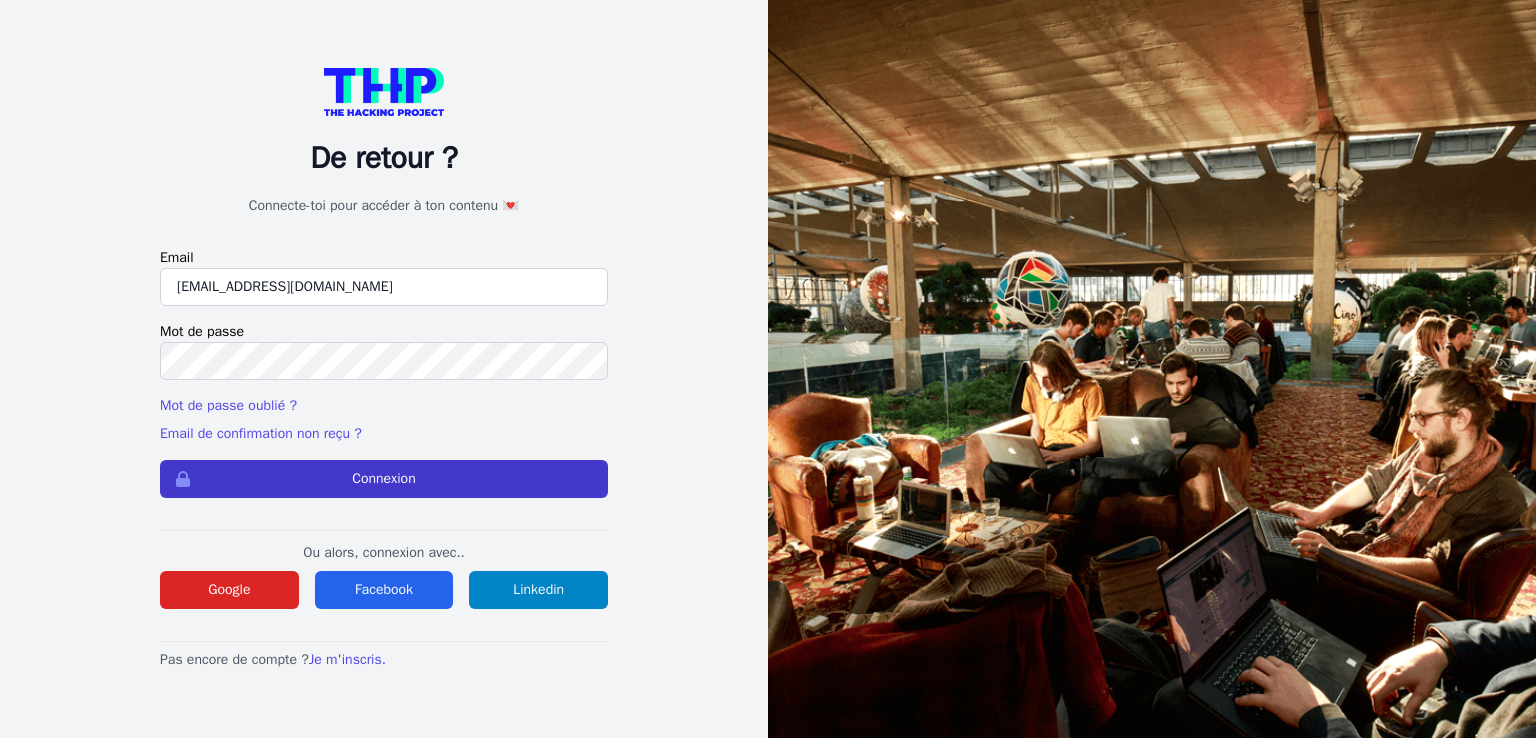 click on "Connexion" at bounding box center (384, 479) 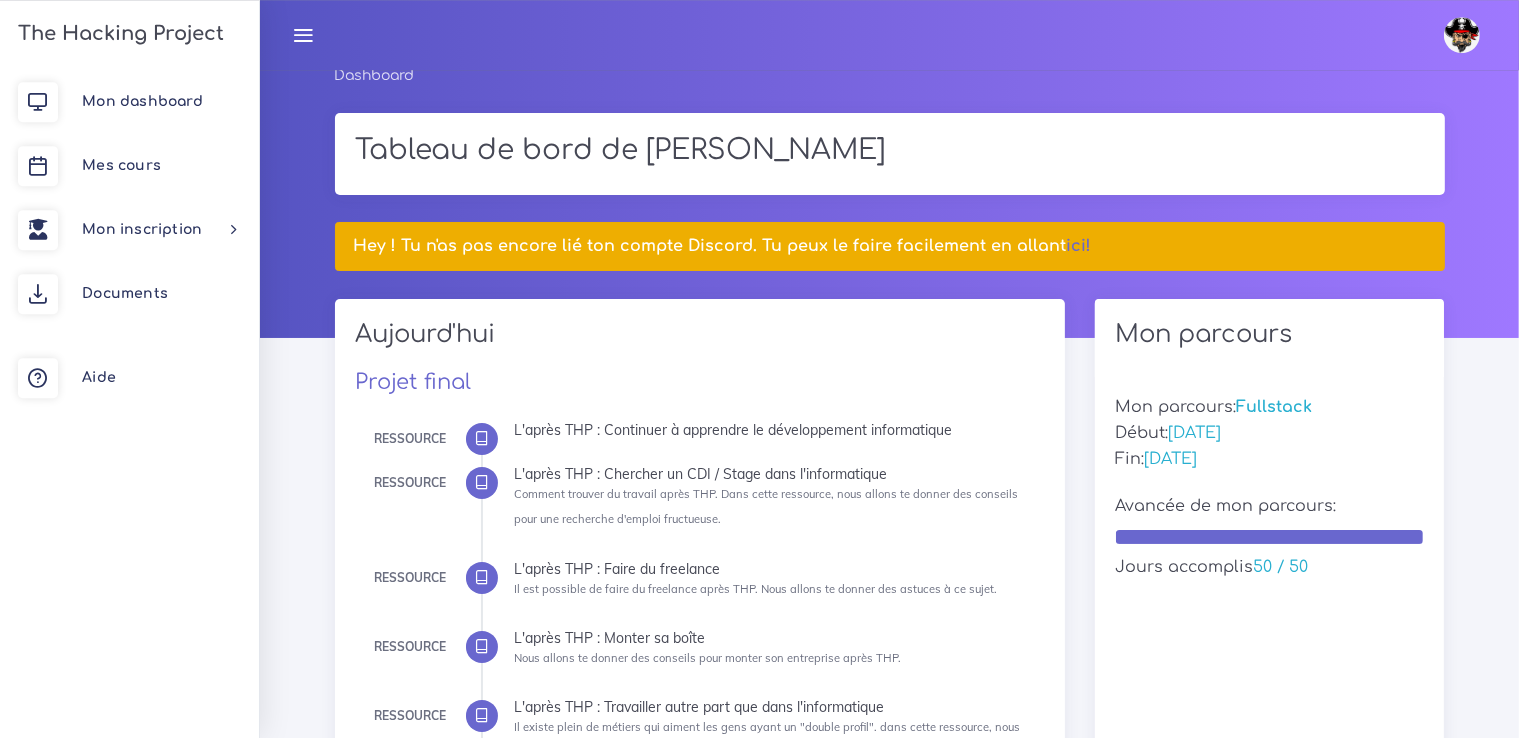 scroll, scrollTop: 0, scrollLeft: 0, axis: both 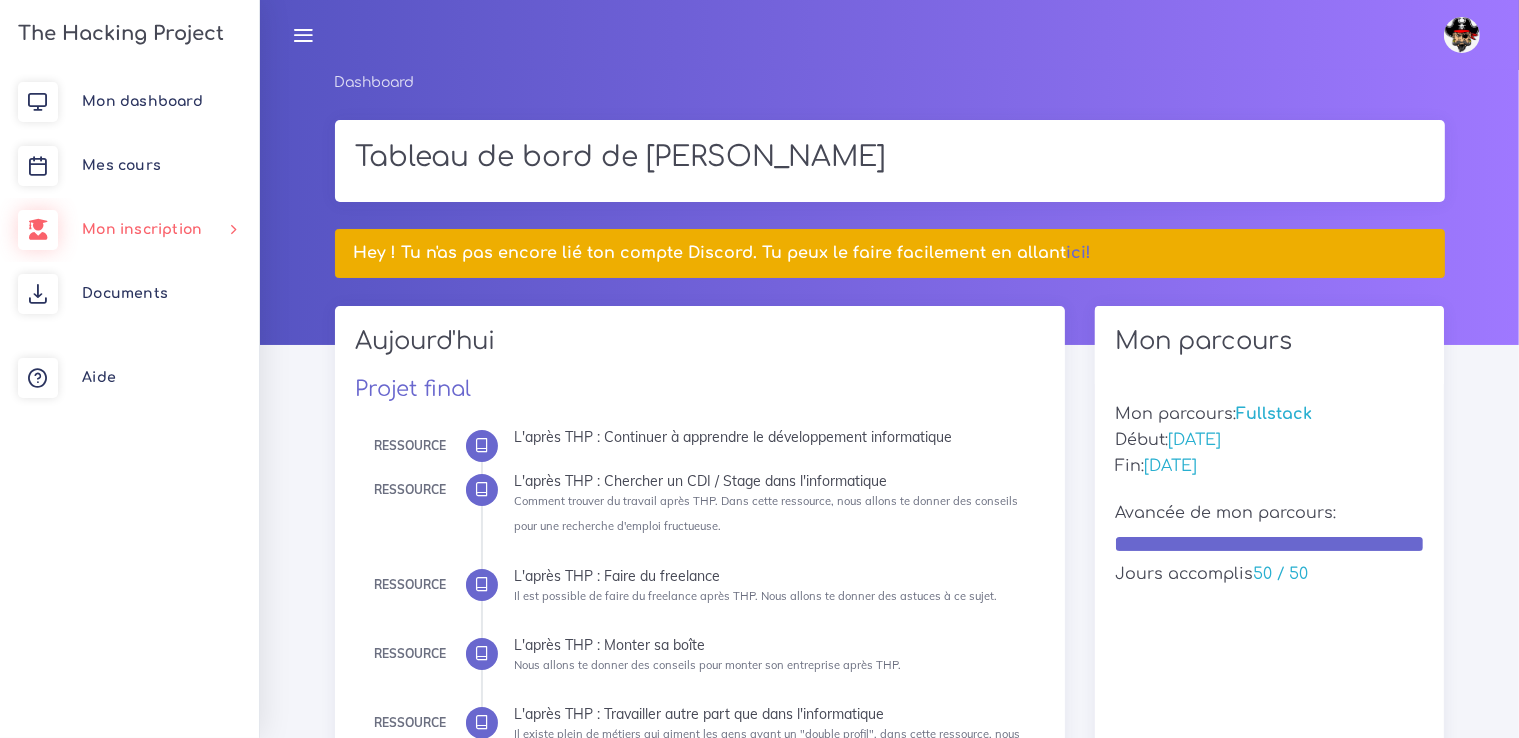 click on "Mon inscription" at bounding box center (142, 229) 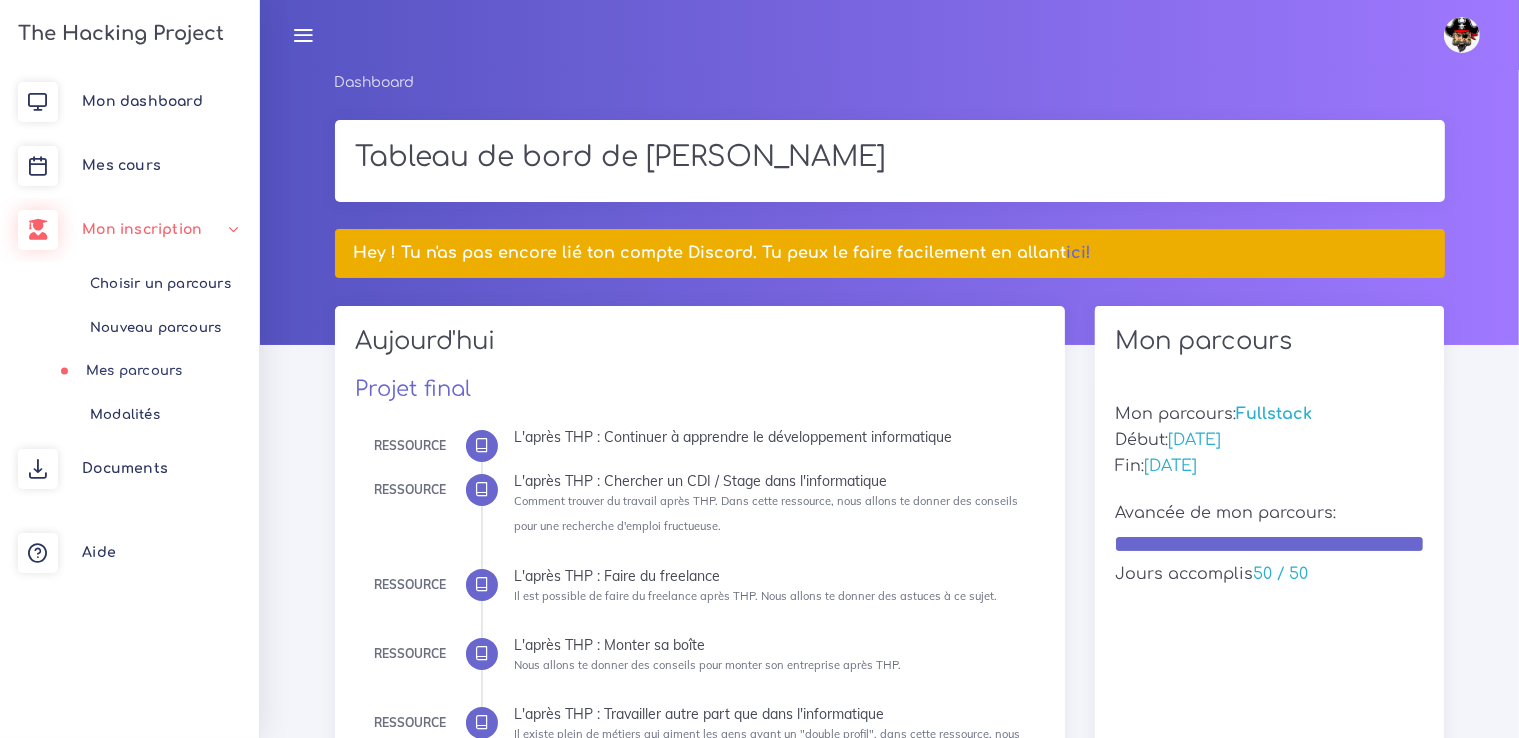 click on "Mes parcours" at bounding box center (125, 371) 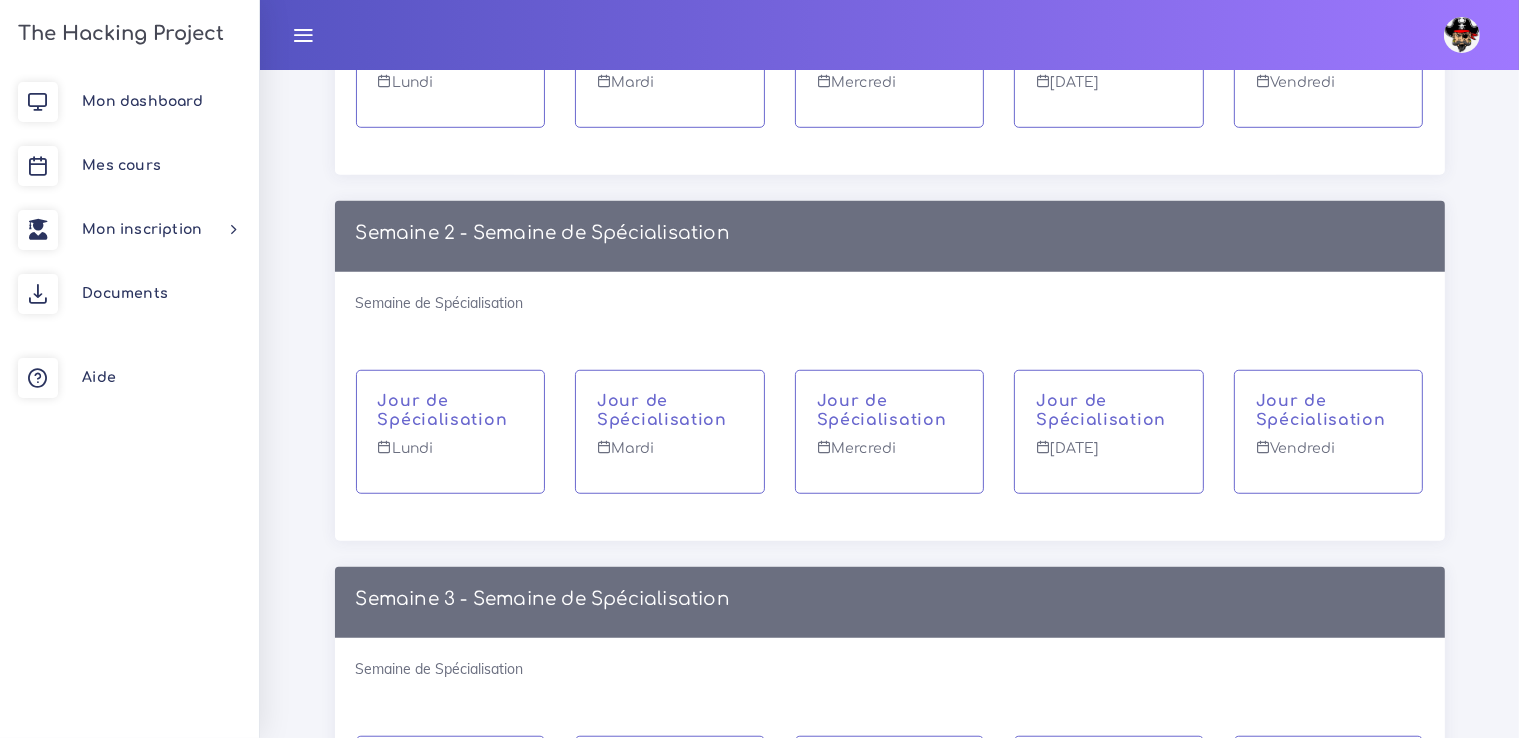 scroll, scrollTop: 9101, scrollLeft: 0, axis: vertical 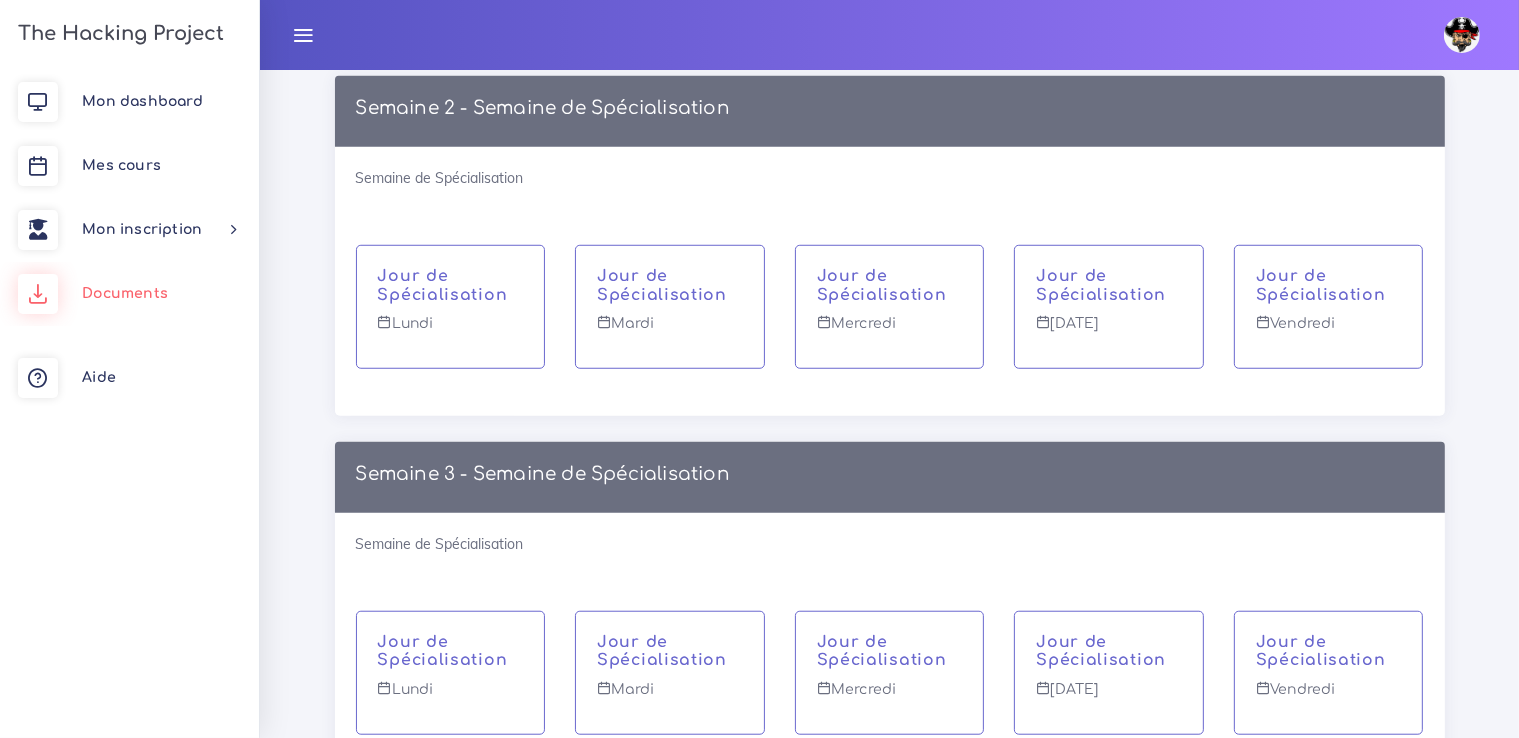 click on "Documents" at bounding box center (125, 293) 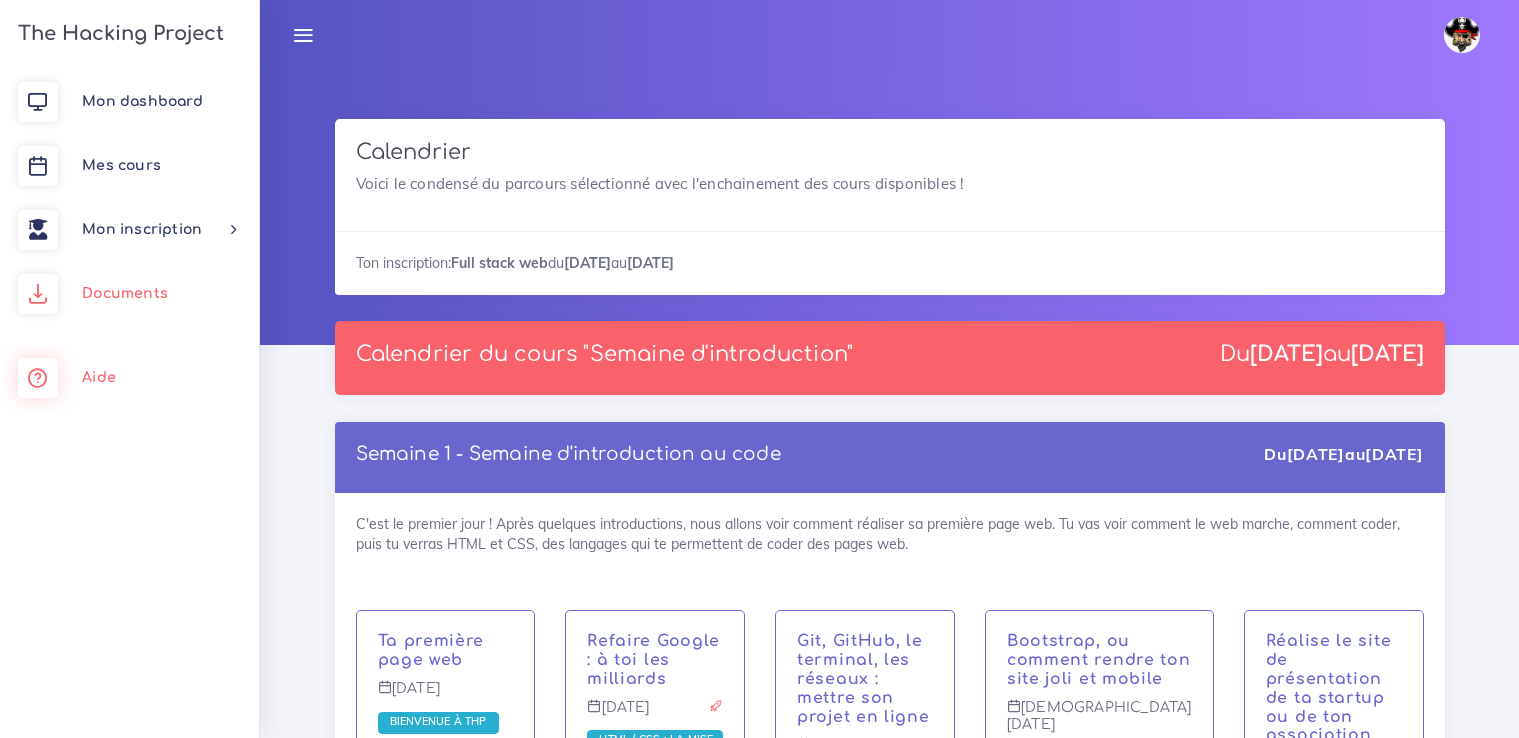 scroll, scrollTop: 9102, scrollLeft: 0, axis: vertical 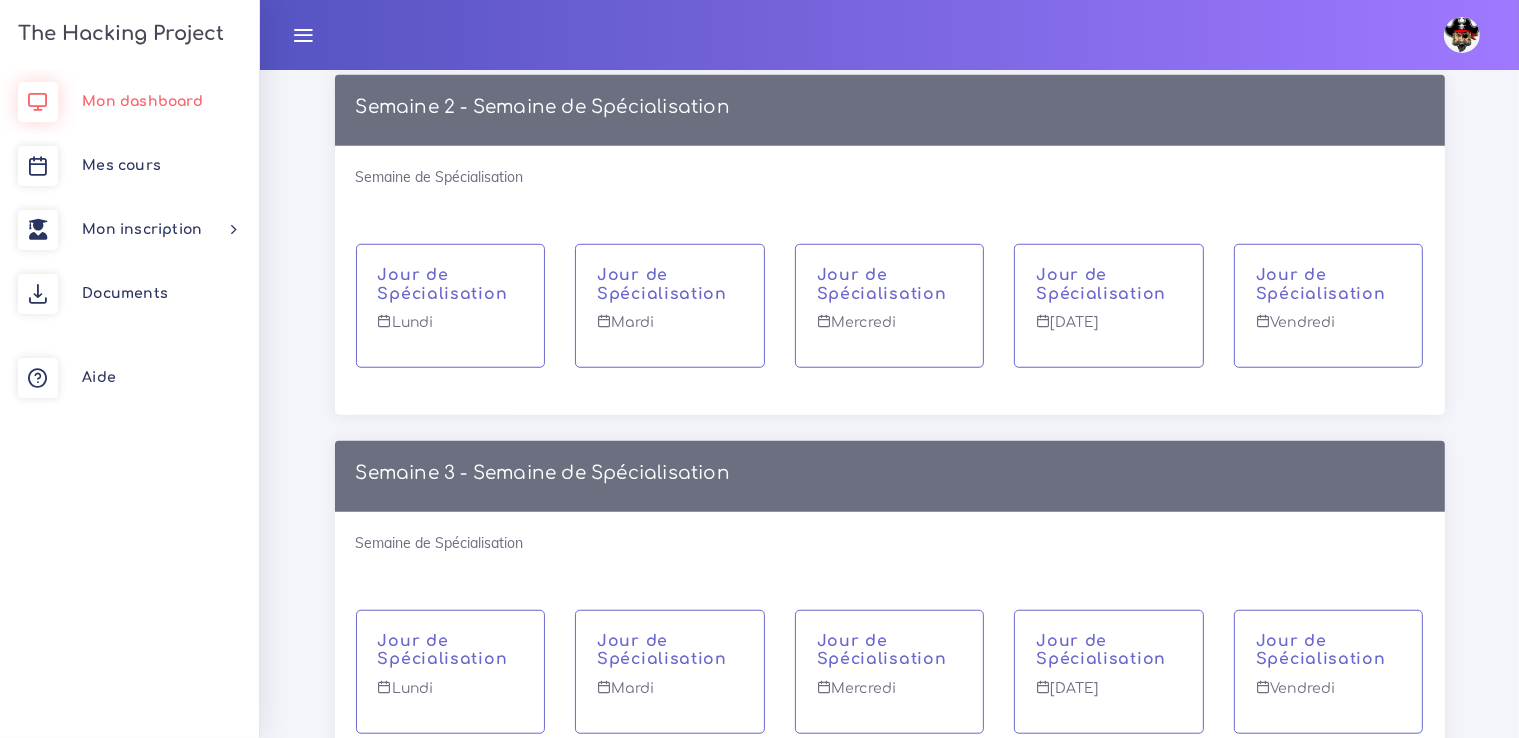 click on "Mon dashboard" at bounding box center (142, 101) 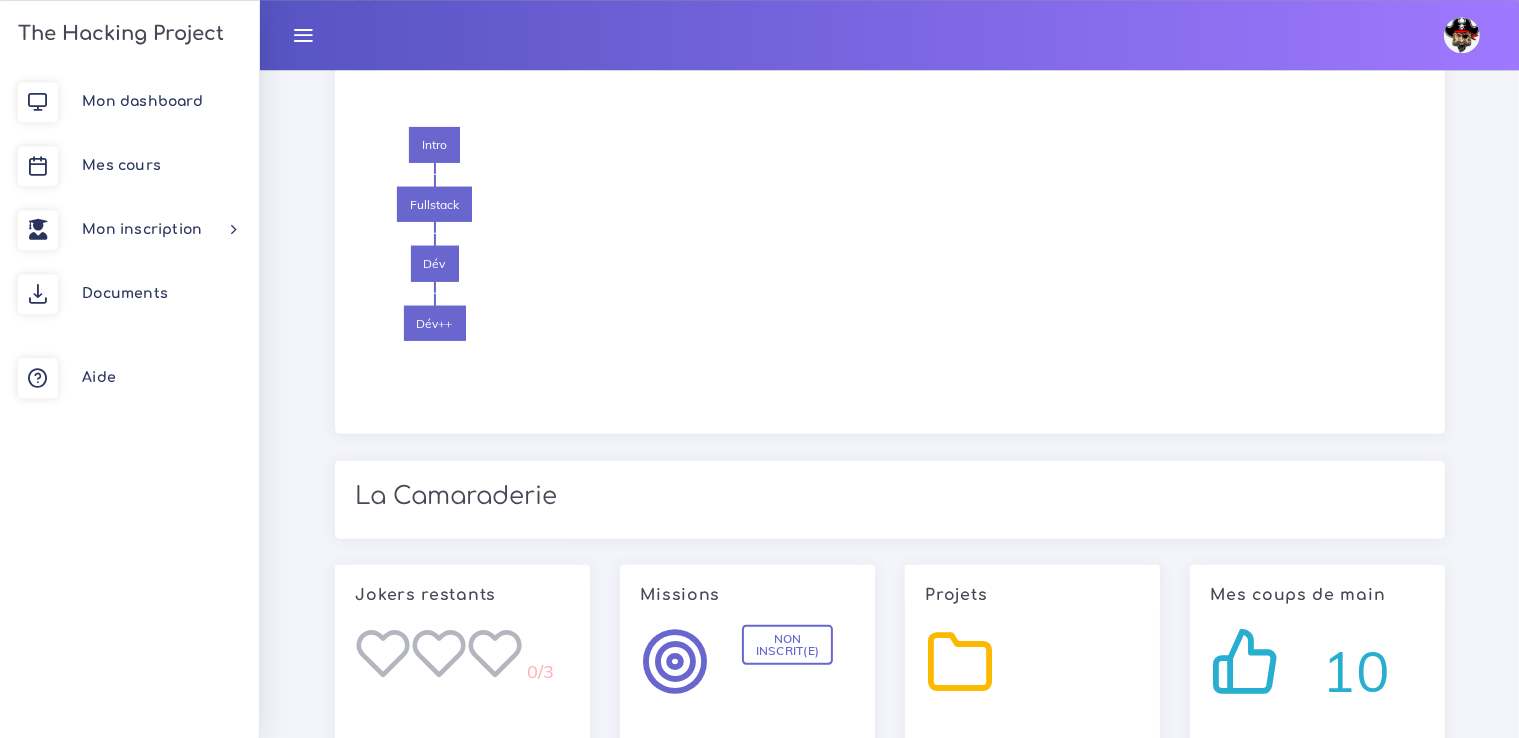 scroll, scrollTop: 1687, scrollLeft: 0, axis: vertical 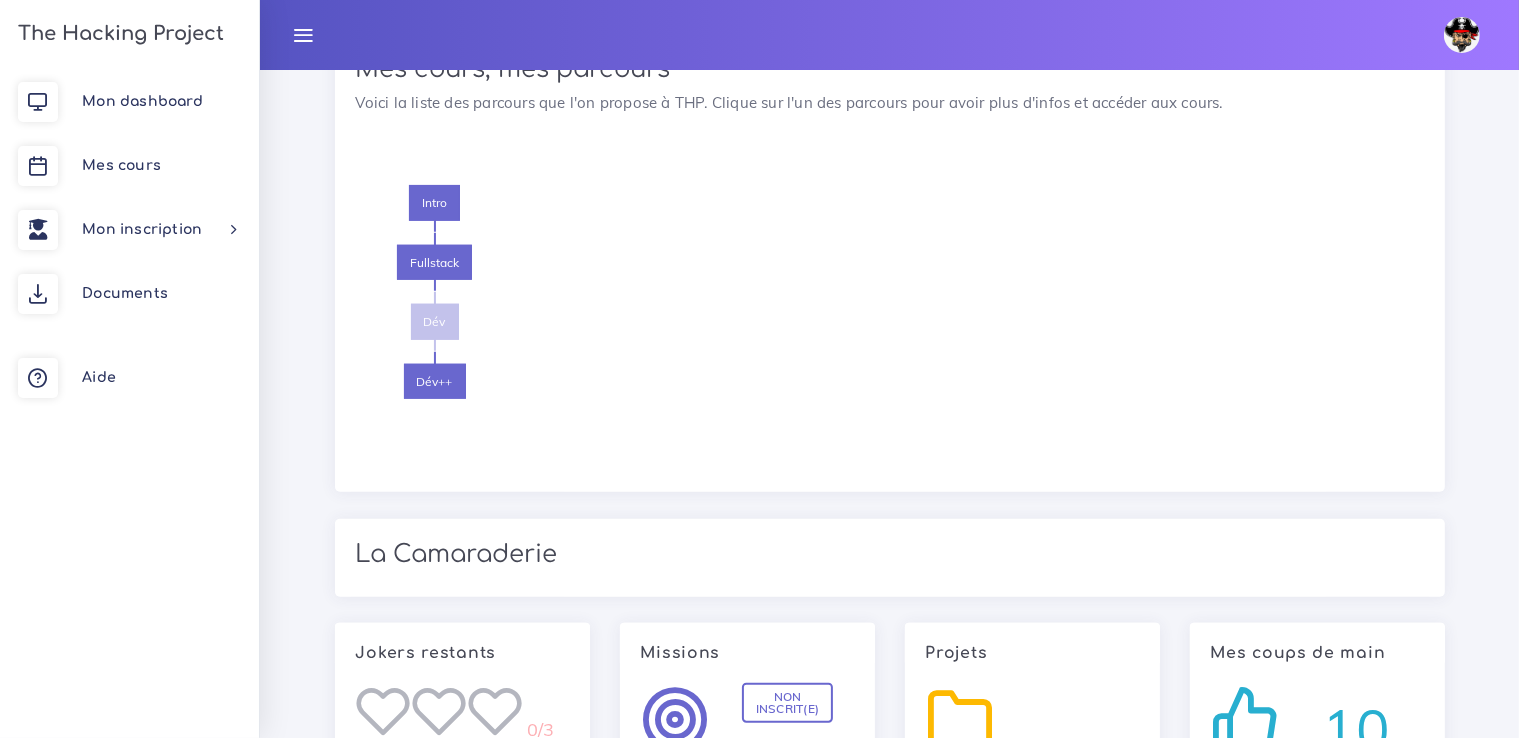 click on "Dév" at bounding box center [435, 322] 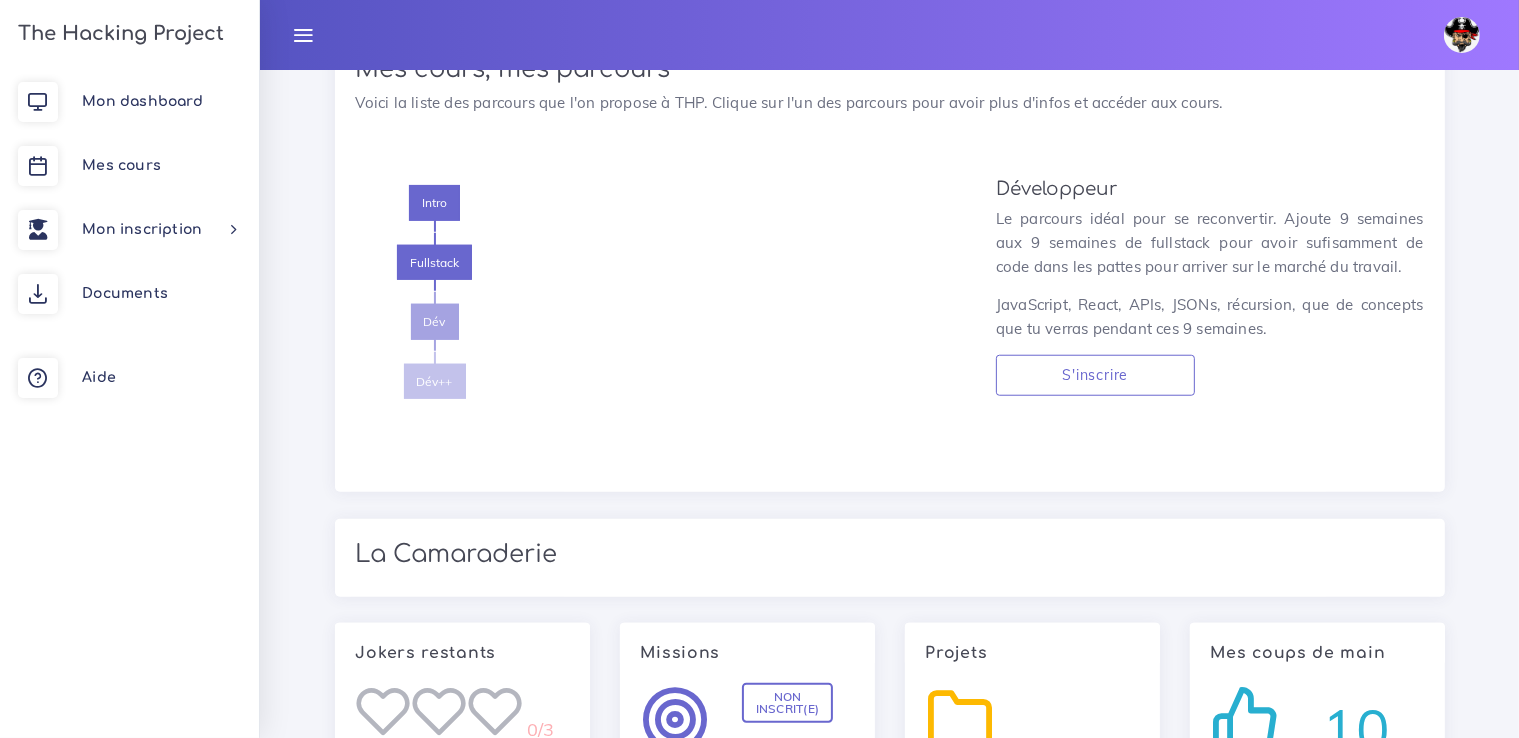 click on "Dév++" at bounding box center (435, 382) 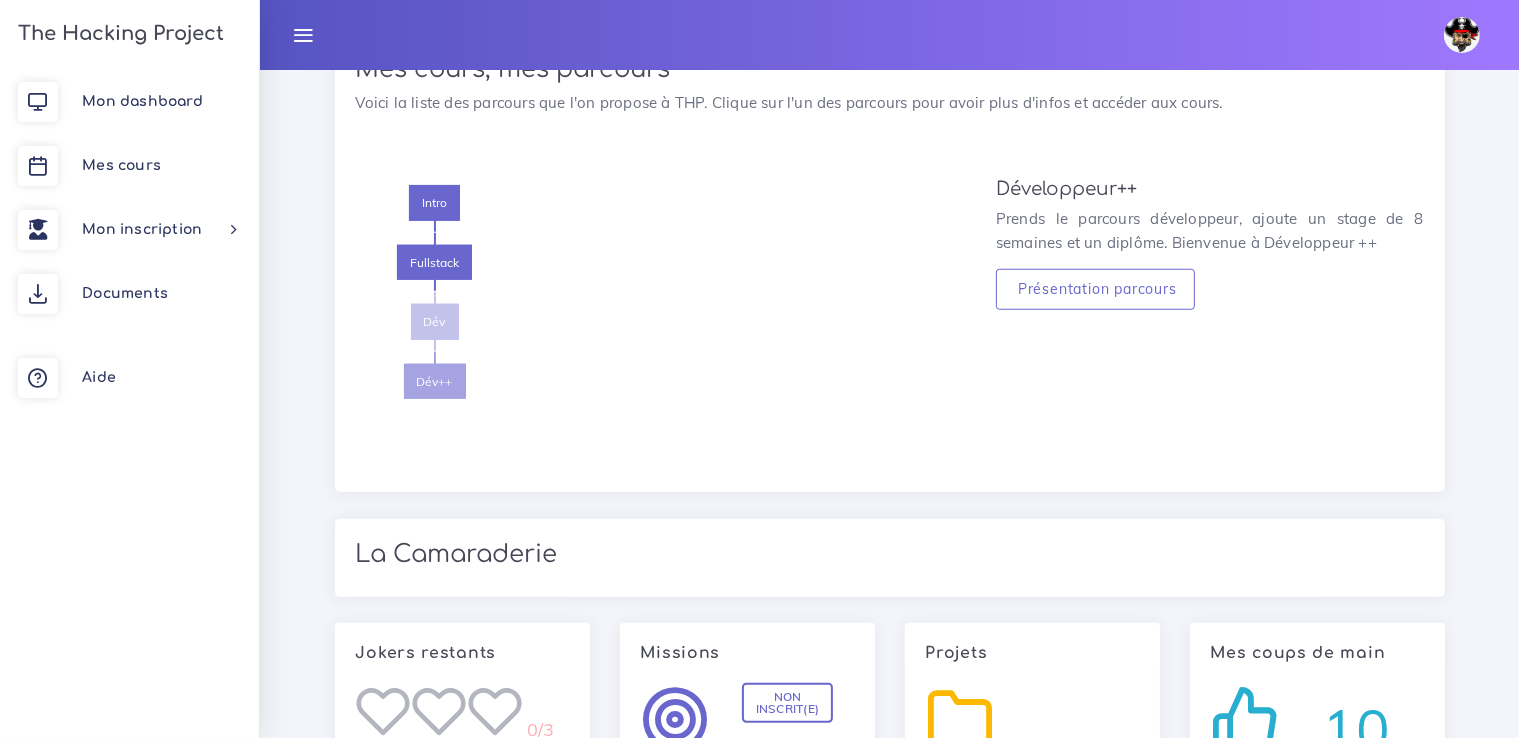 click on "Dév" at bounding box center [435, 322] 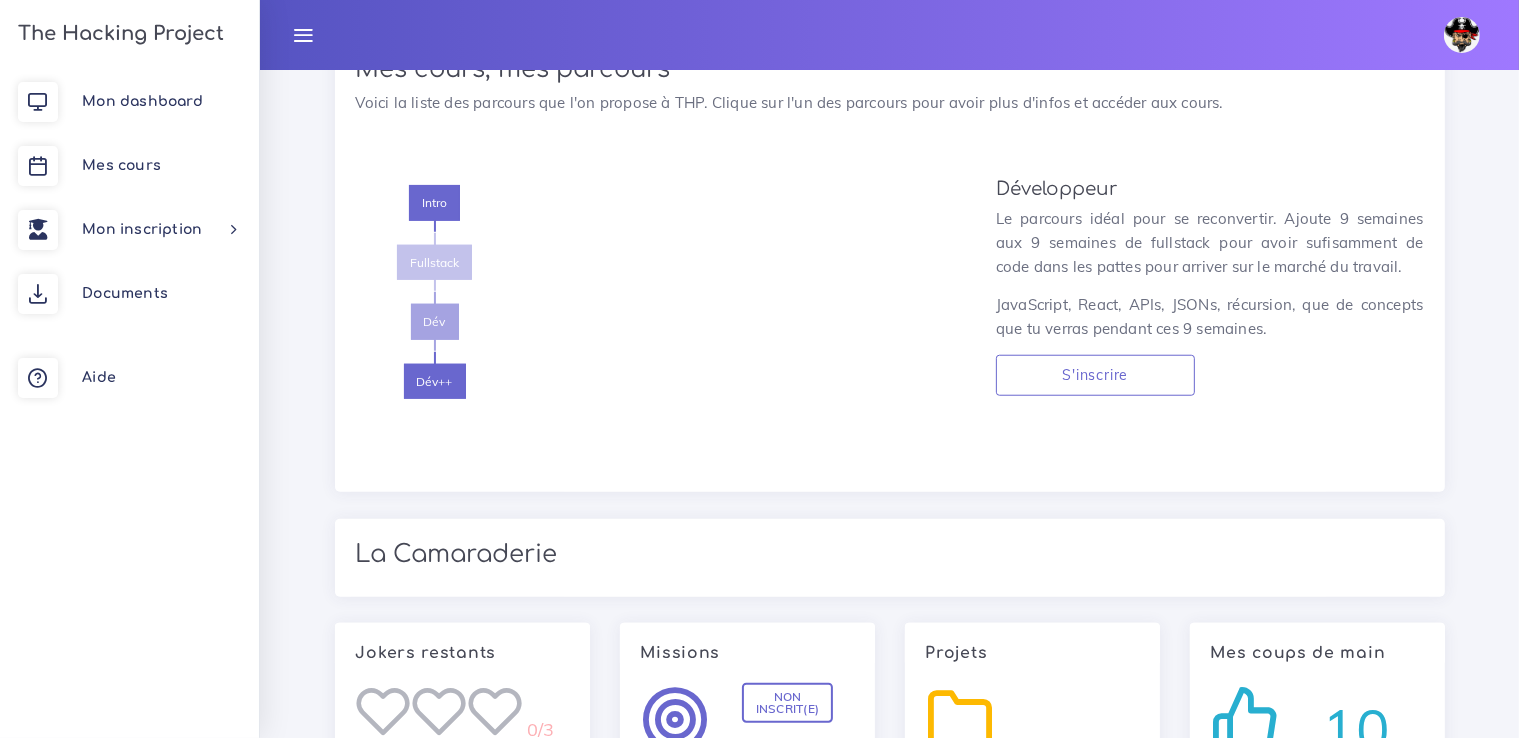 click on "Fullstack" at bounding box center [434, 263] 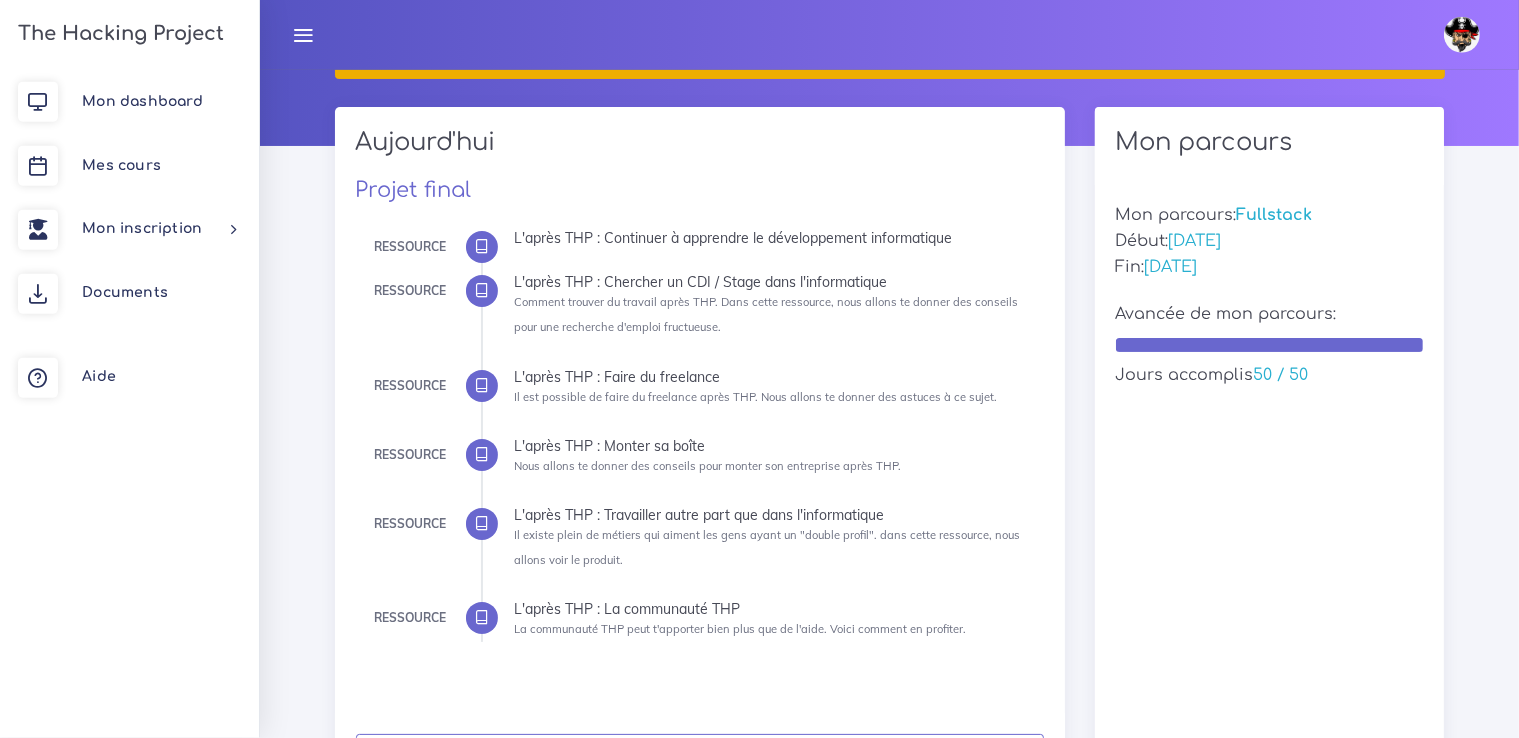 scroll, scrollTop: 211, scrollLeft: 0, axis: vertical 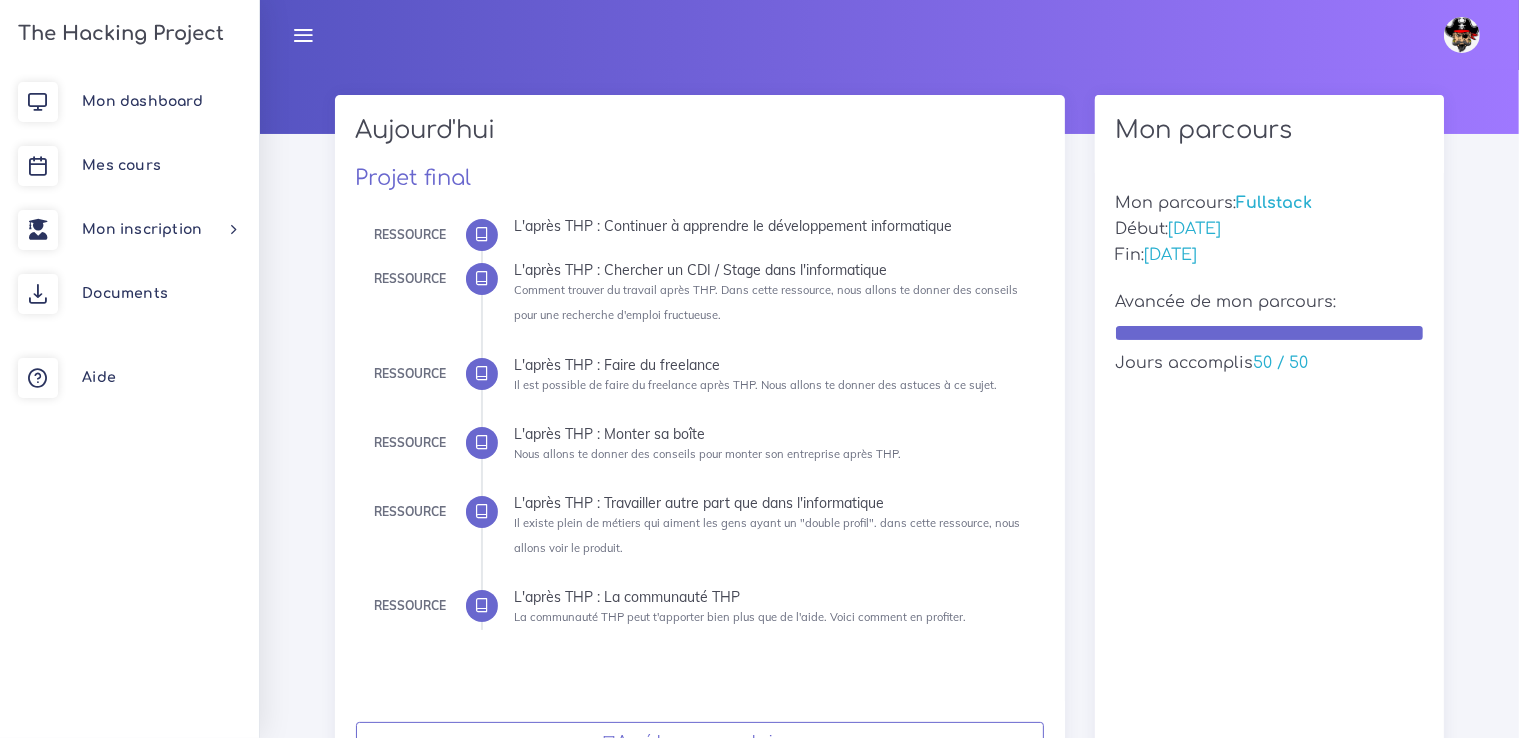click on "Ressource
L'après THP : Chercher un CDI / Stage dans l'informatique
Comment trouver du travail après THP. Dans cette ressource, nous allons te donner des conseils pour une recherche d'emploi fructueuse." at bounding box center [772, 295] 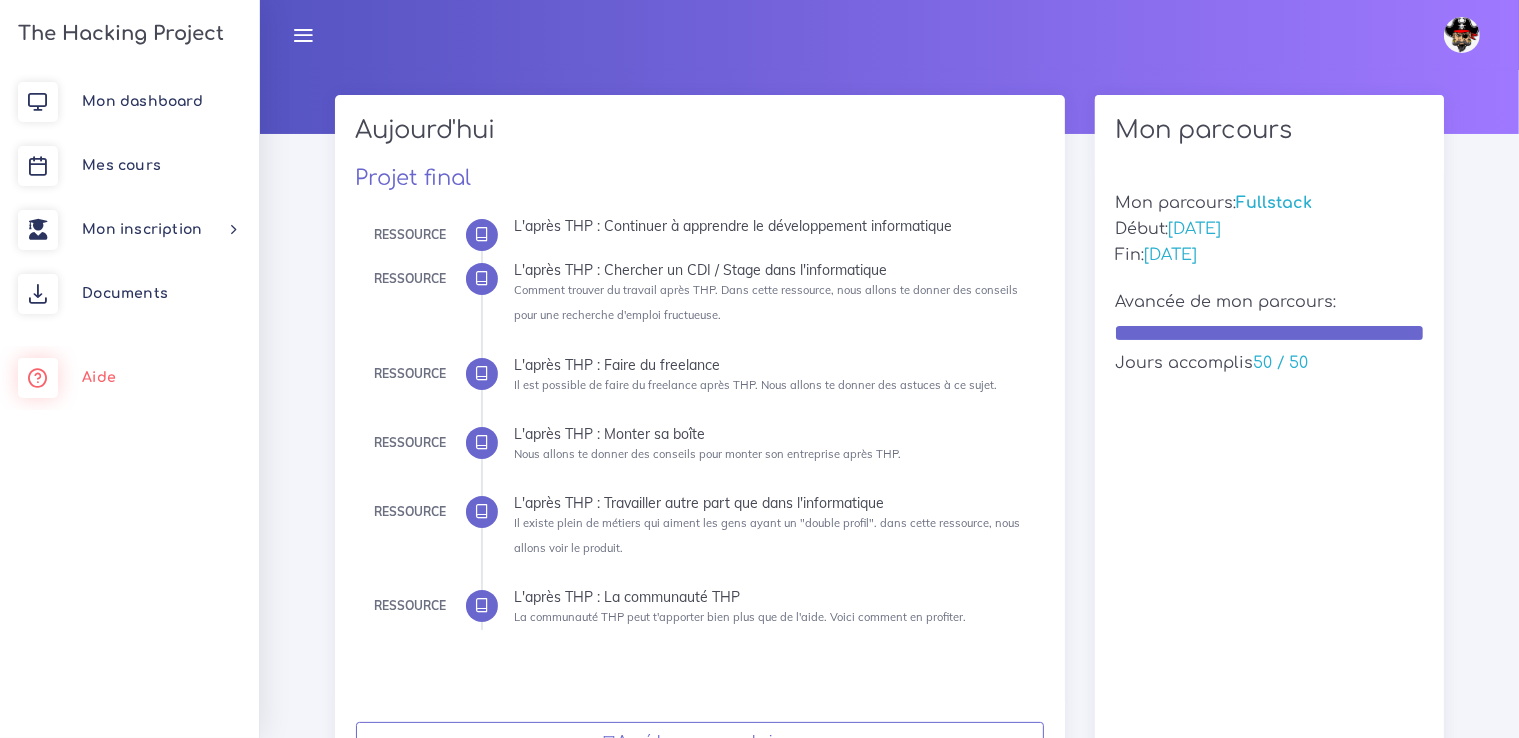 click on "Aide" at bounding box center [99, 377] 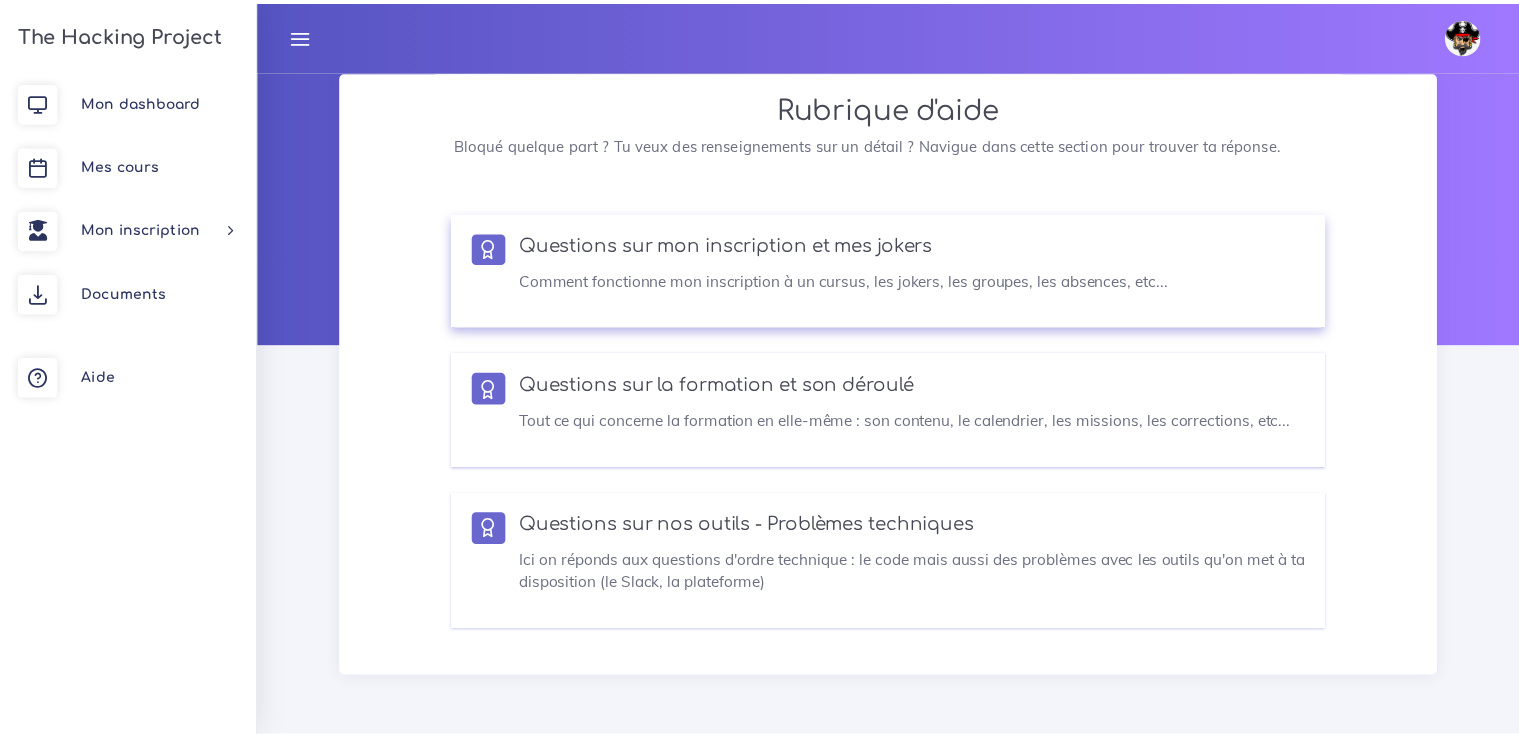 scroll, scrollTop: 0, scrollLeft: 0, axis: both 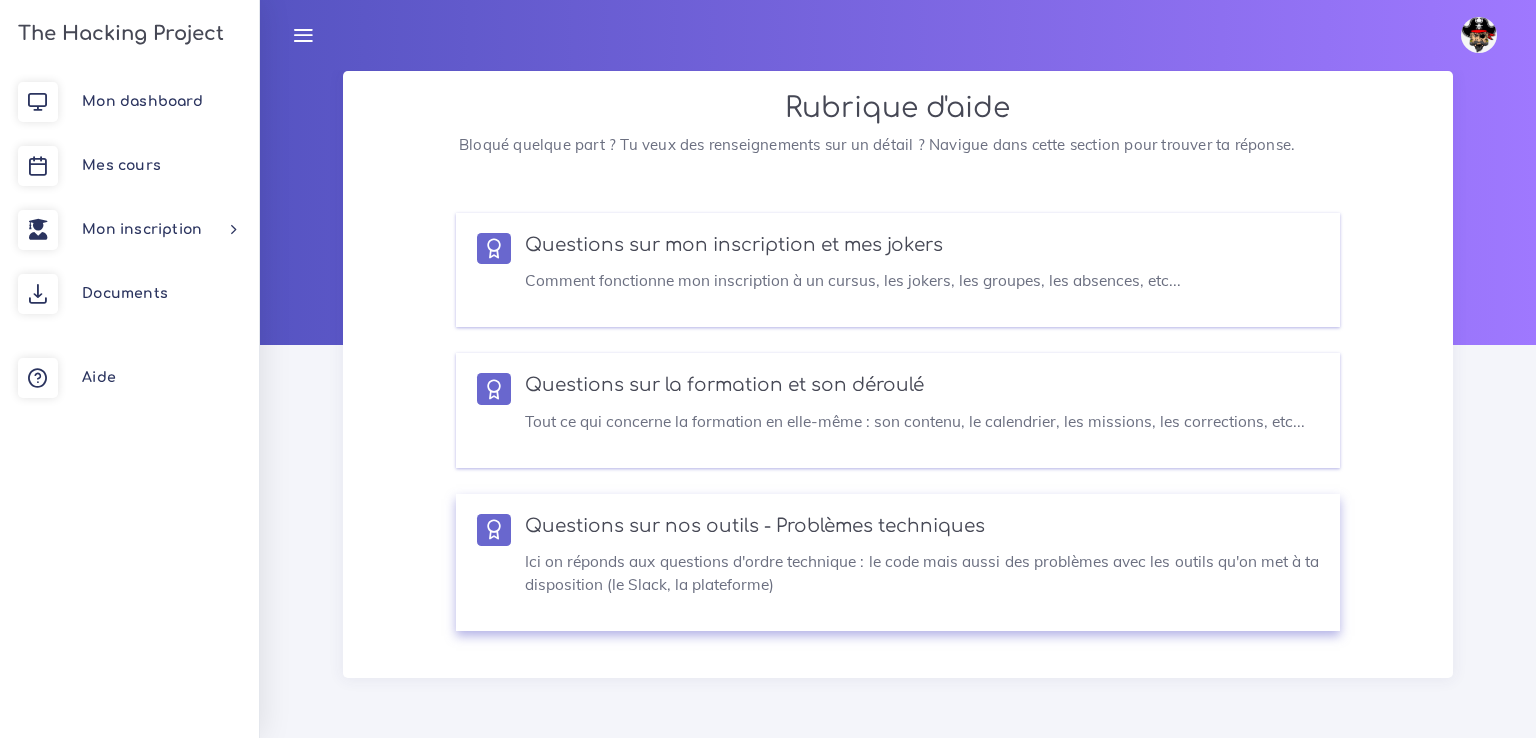 click on "Questions sur nos outils - Problèmes techniques
Ici on réponds aux questions d'ordre technique : le code mais aussi des problèmes avec les outils qu'on met à ta disposition (le Slack, la plateforme)" at bounding box center (922, 562) 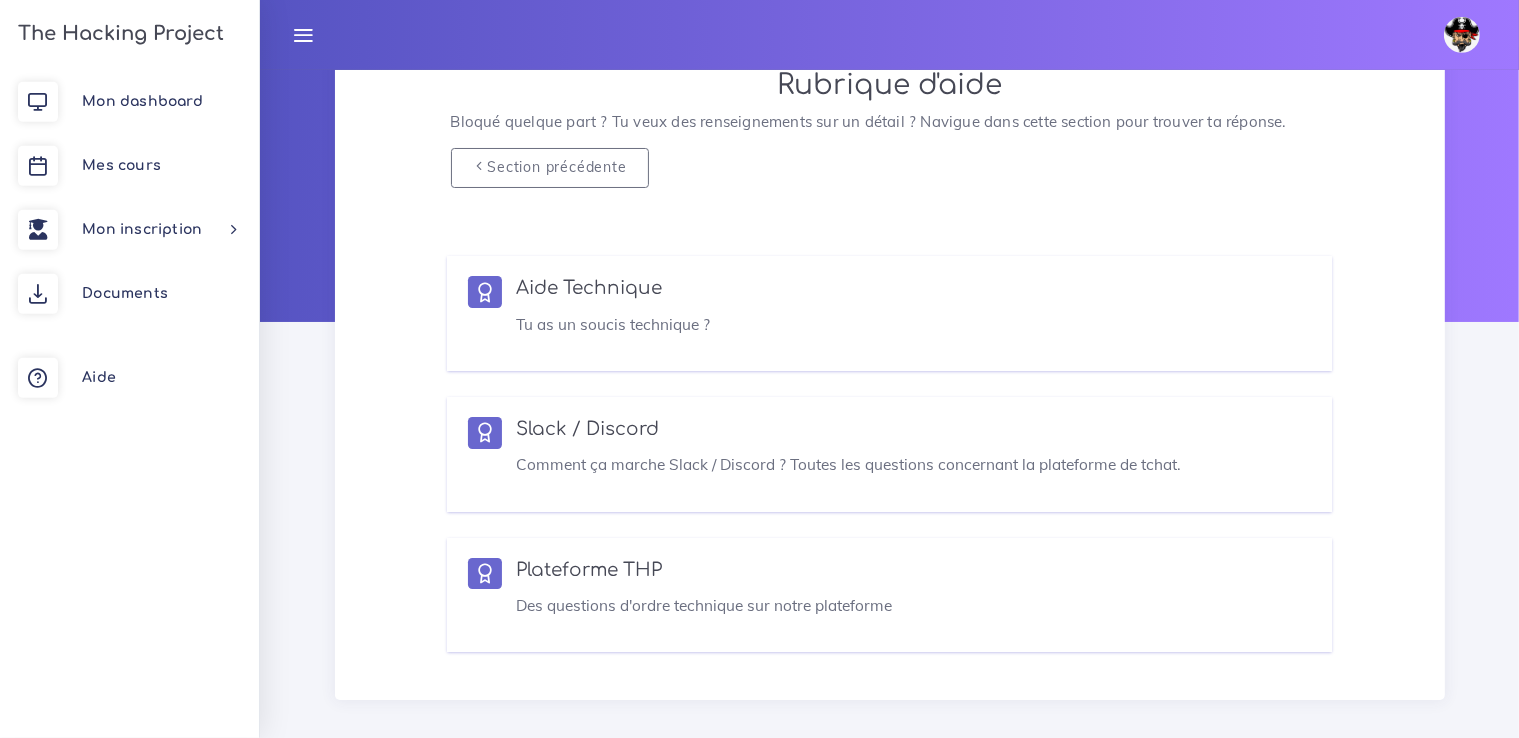 scroll, scrollTop: 40, scrollLeft: 0, axis: vertical 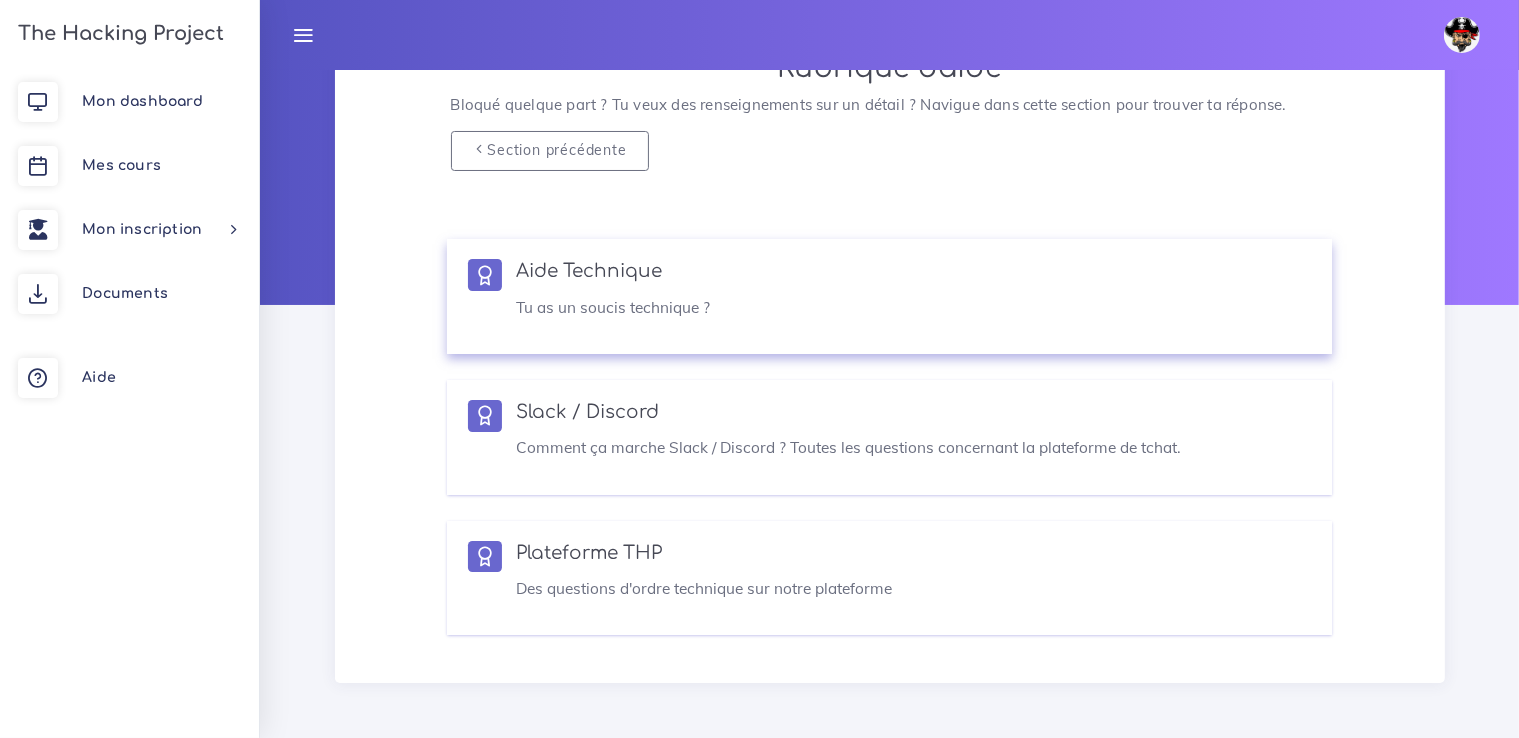 click on "Aide Technique
Tu as un soucis technique ?" at bounding box center [913, 296] 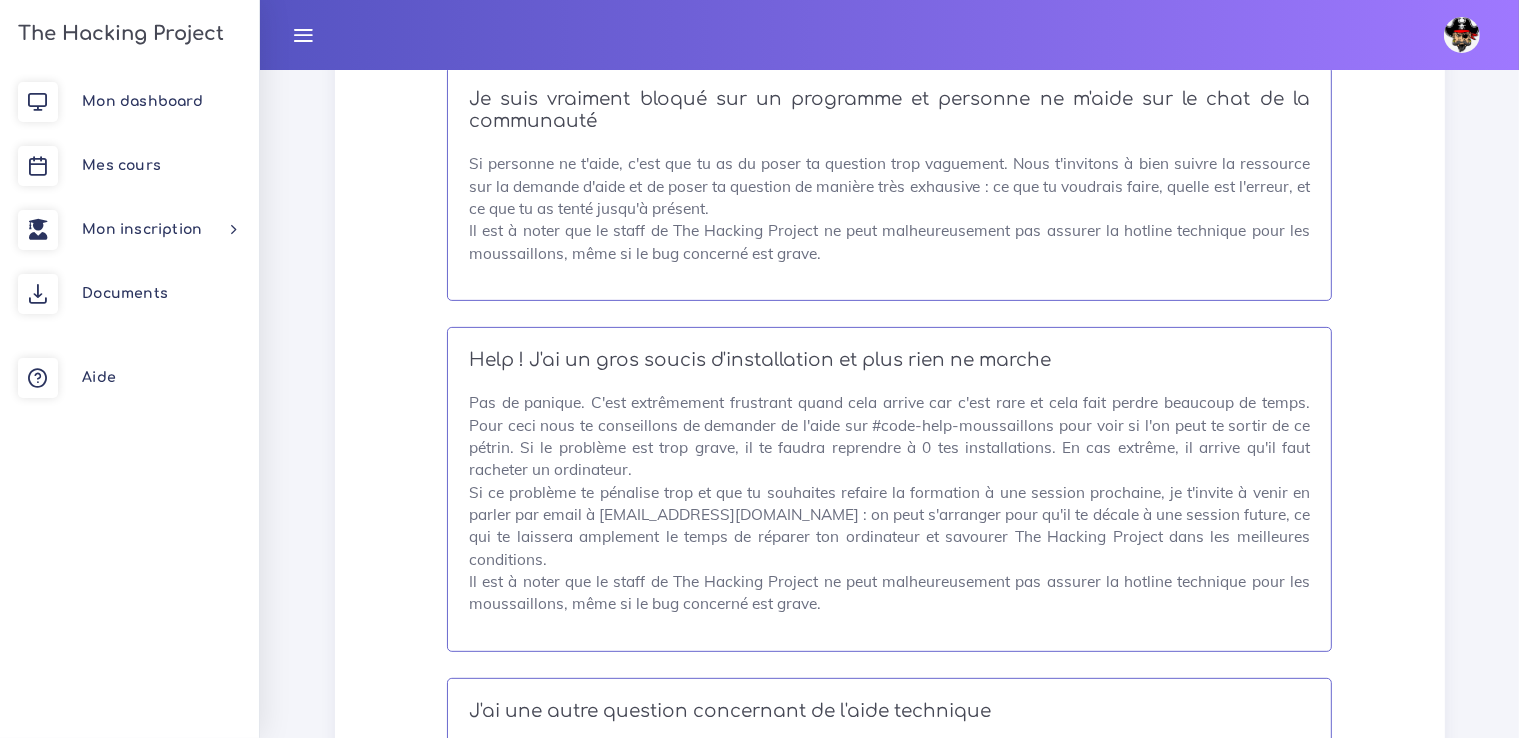 scroll, scrollTop: 756, scrollLeft: 0, axis: vertical 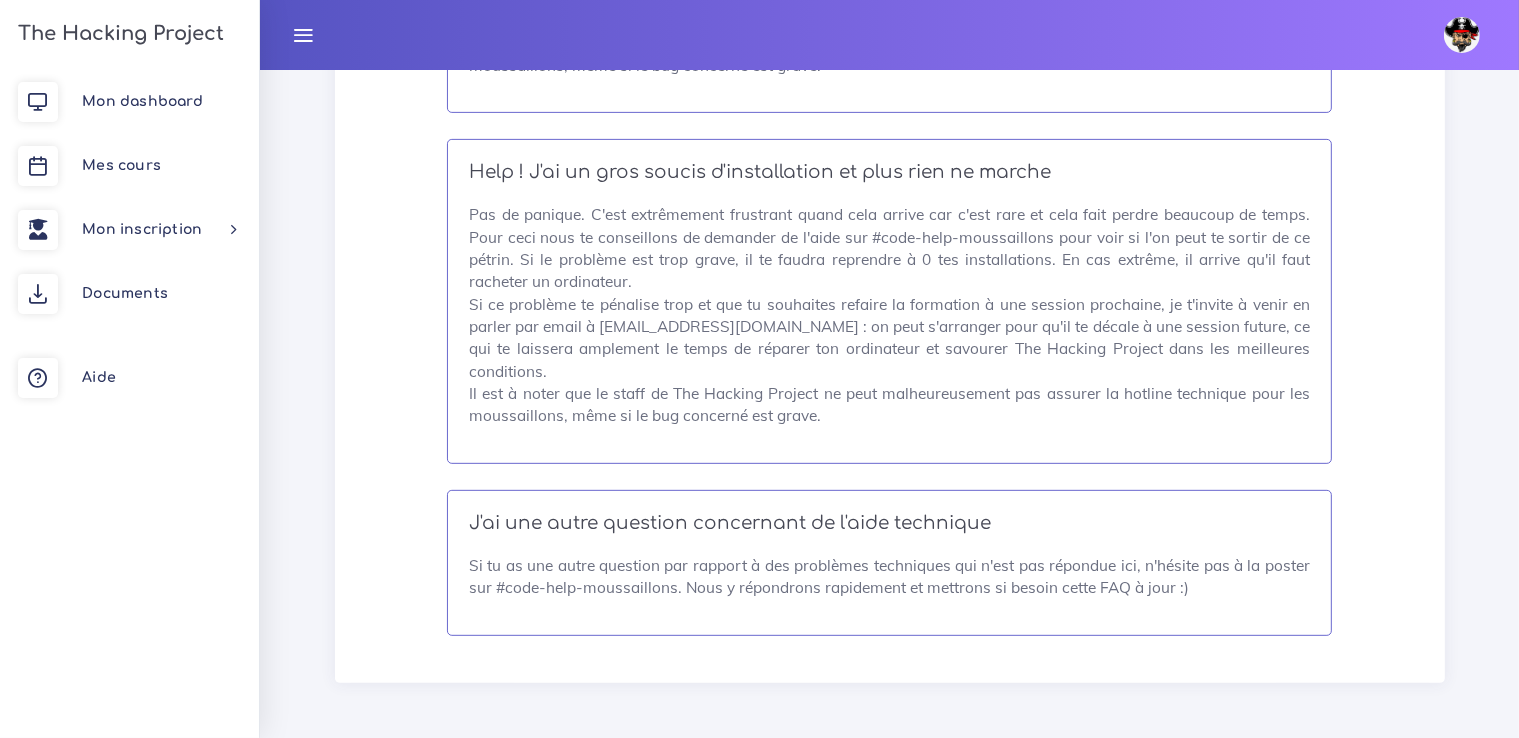click on "Si tu as une autre question par rapport à des problèmes techniques qui n'est pas répondue ici, n'hésite pas à la poster sur #code-help-moussaillons. Nous y répondrons rapidement et mettrons si besoin cette FAQ à jour :)" at bounding box center [889, 577] 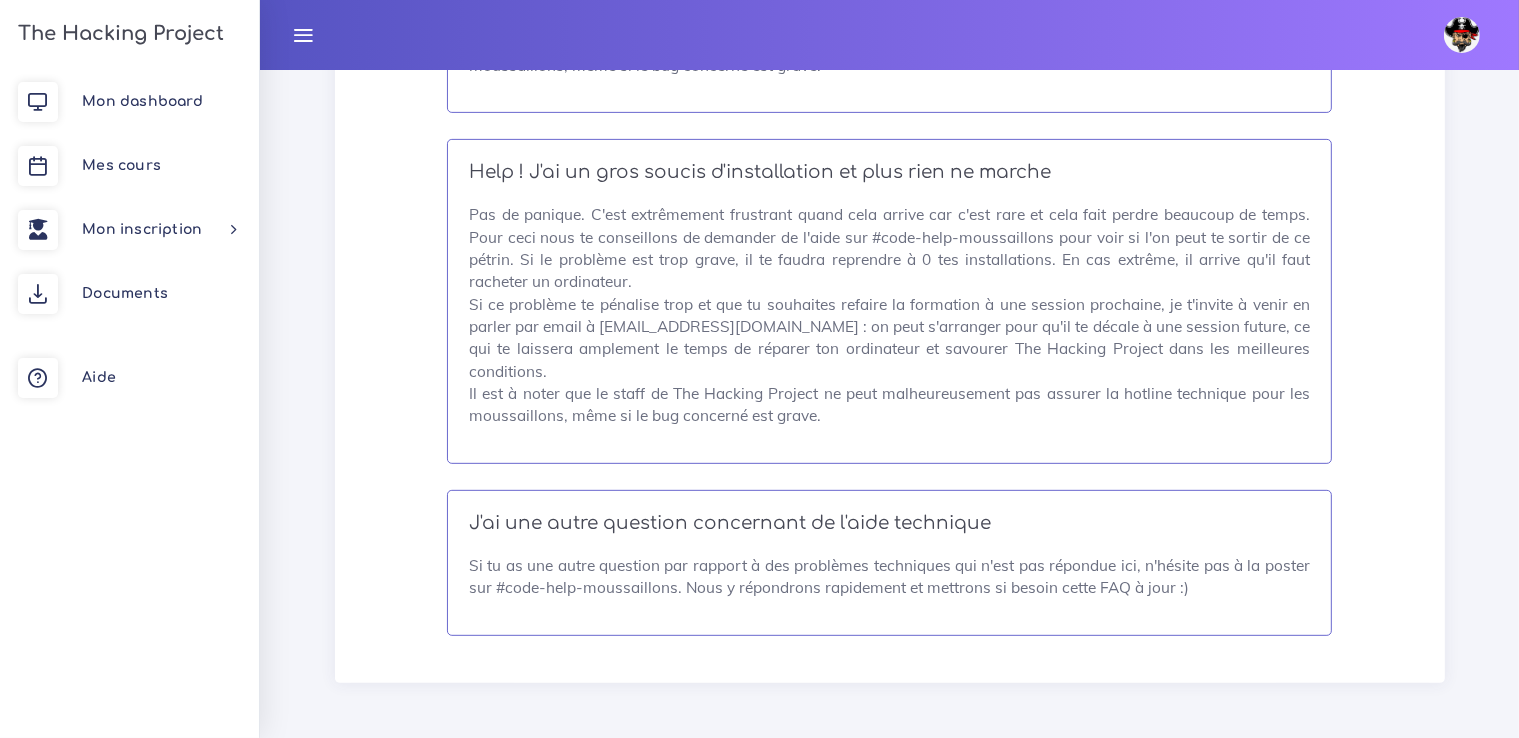 click on "Si tu as une autre question par rapport à des problèmes techniques qui n'est pas répondue ici, n'hésite pas à la poster sur #code-help-moussaillons. Nous y répondrons rapidement et mettrons si besoin cette FAQ à jour :)" at bounding box center [889, 577] 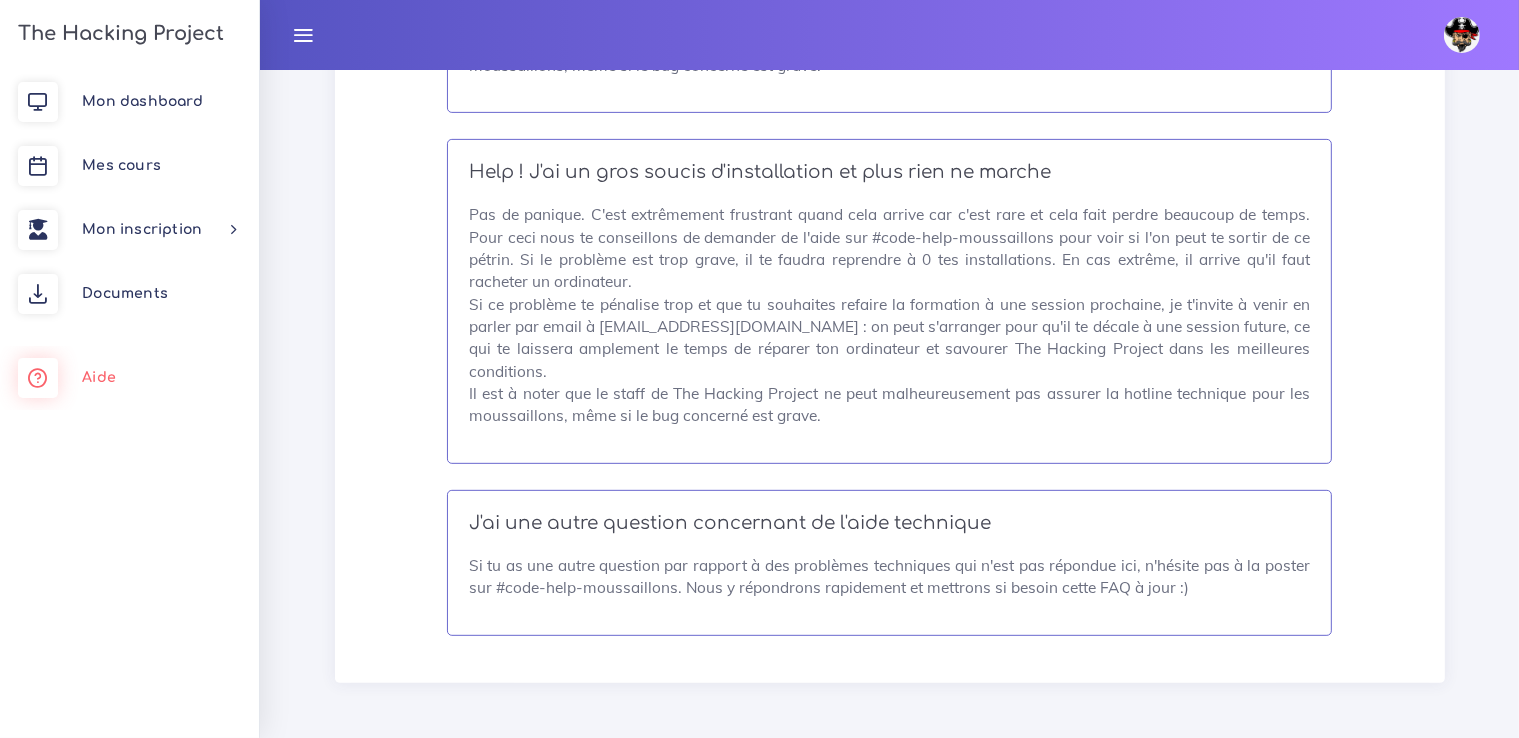 click at bounding box center [38, 378] 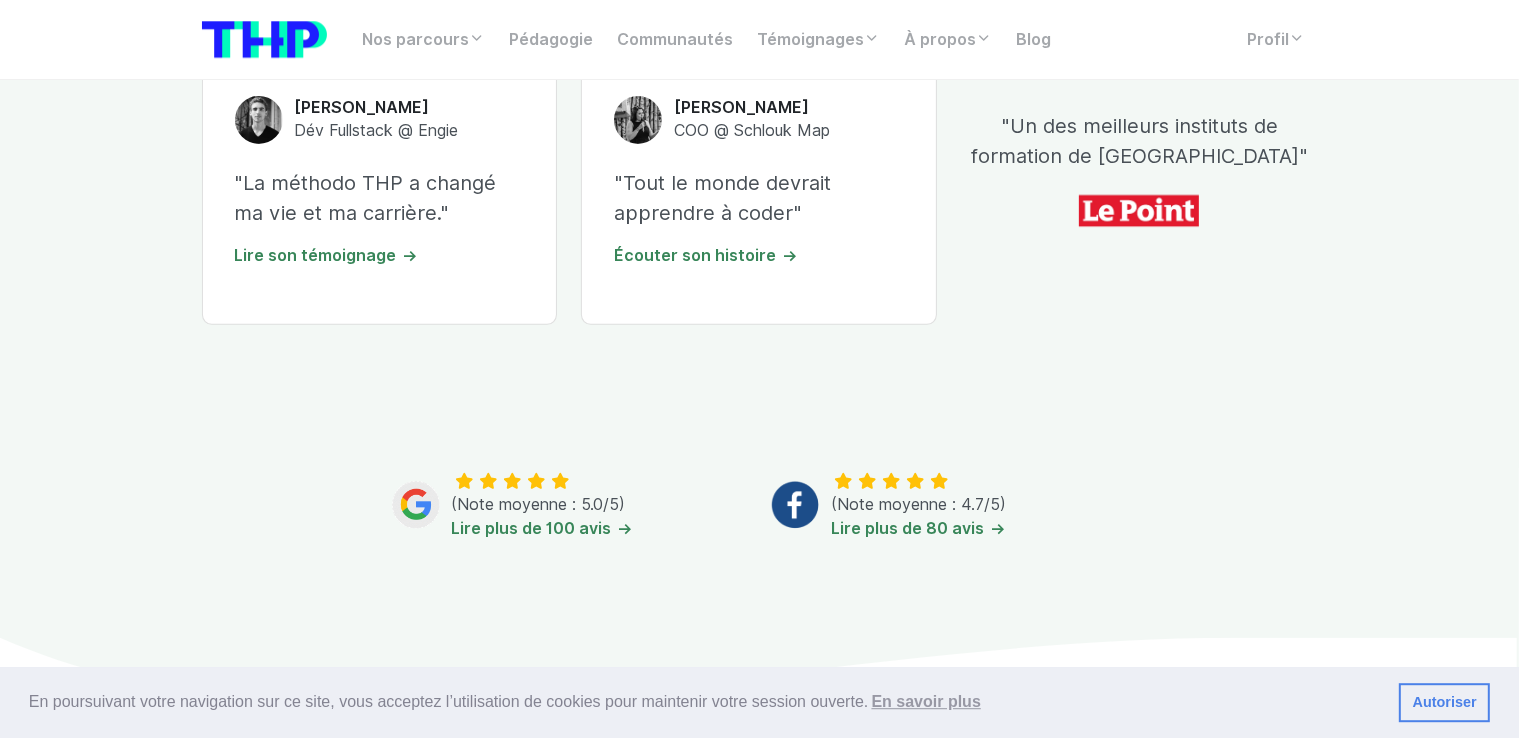 scroll, scrollTop: 739, scrollLeft: 0, axis: vertical 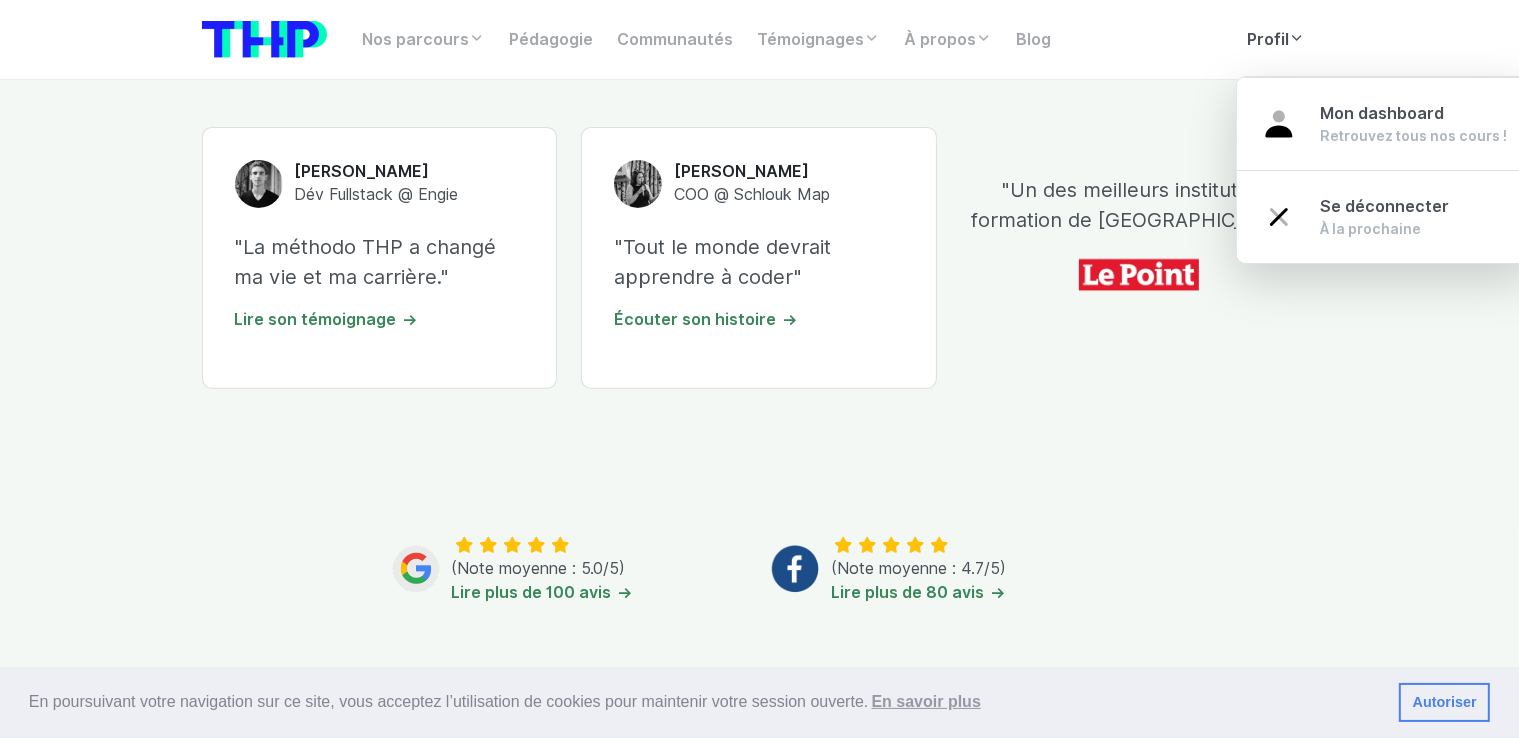click on "Profil" at bounding box center [1277, 40] 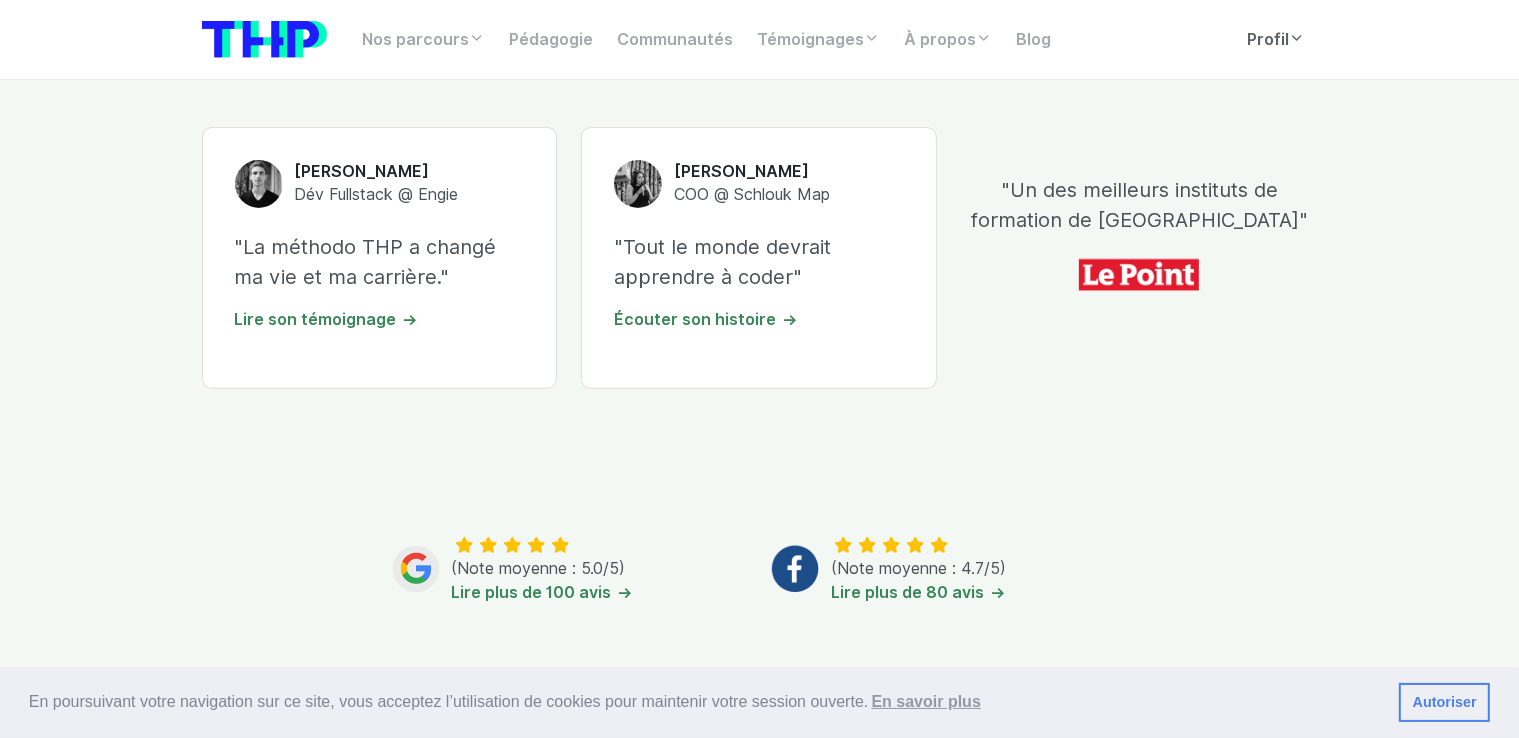 click on "Profil" at bounding box center (1277, 40) 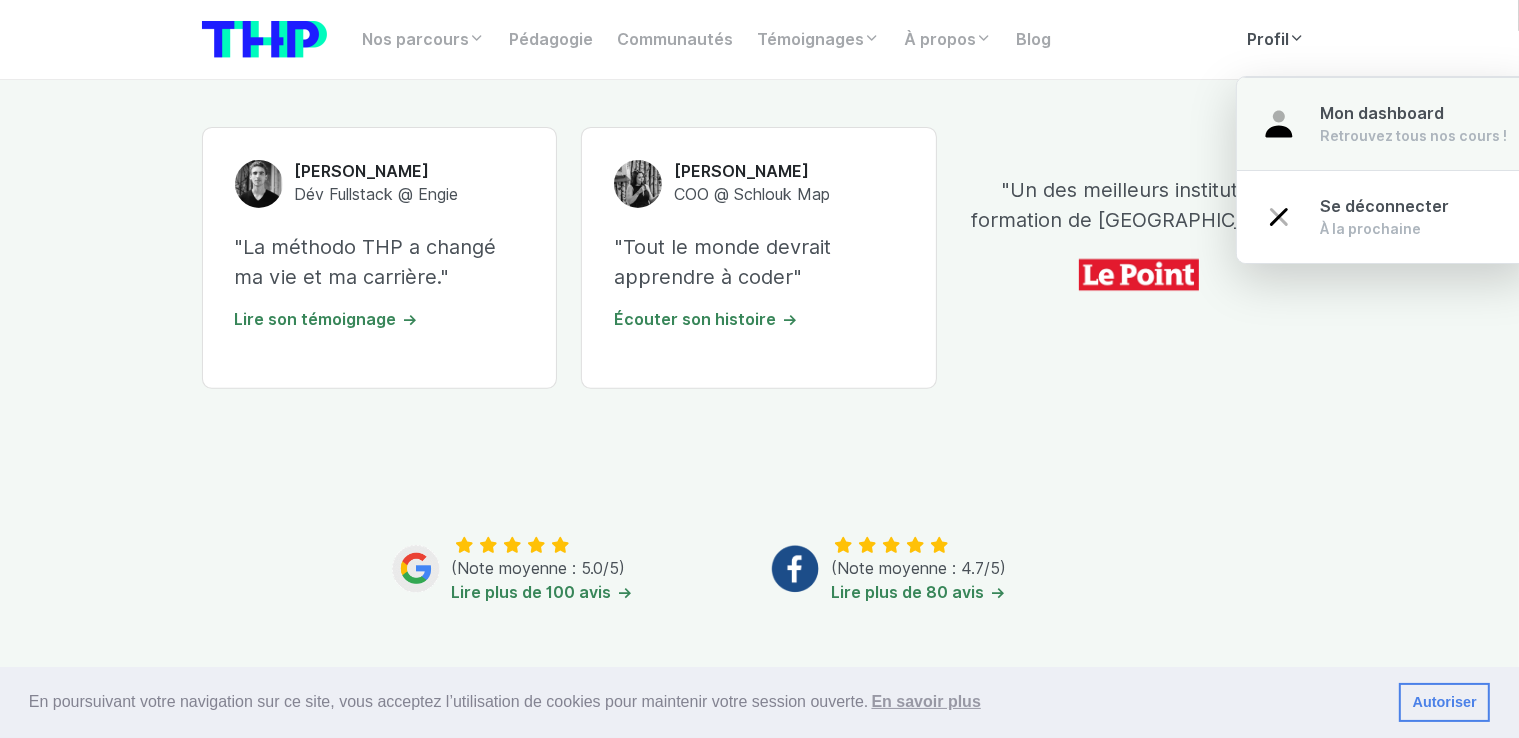 click on "Mon dashboard
Retrouvez tous nos cours !" at bounding box center (1384, 124) 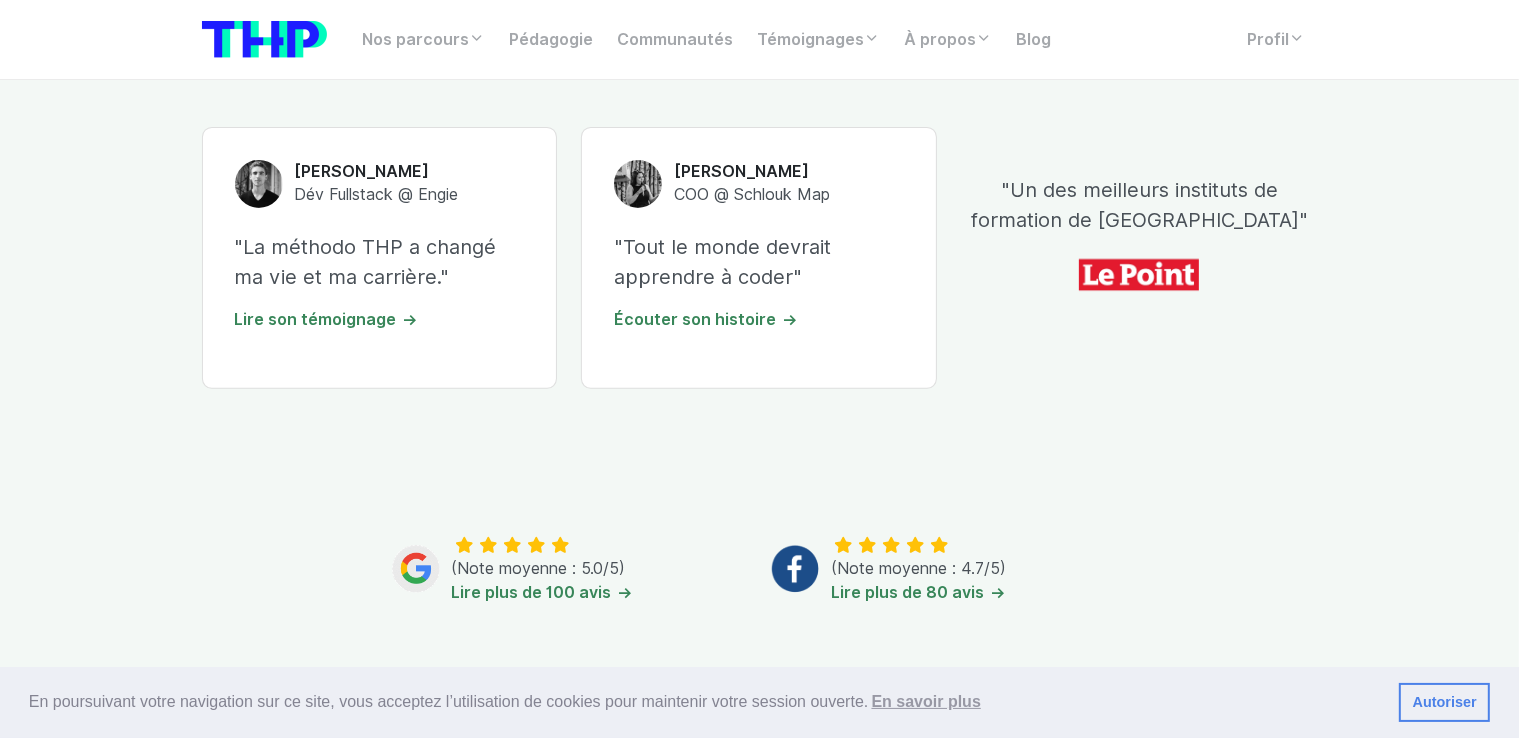 scroll, scrollTop: 1267, scrollLeft: 0, axis: vertical 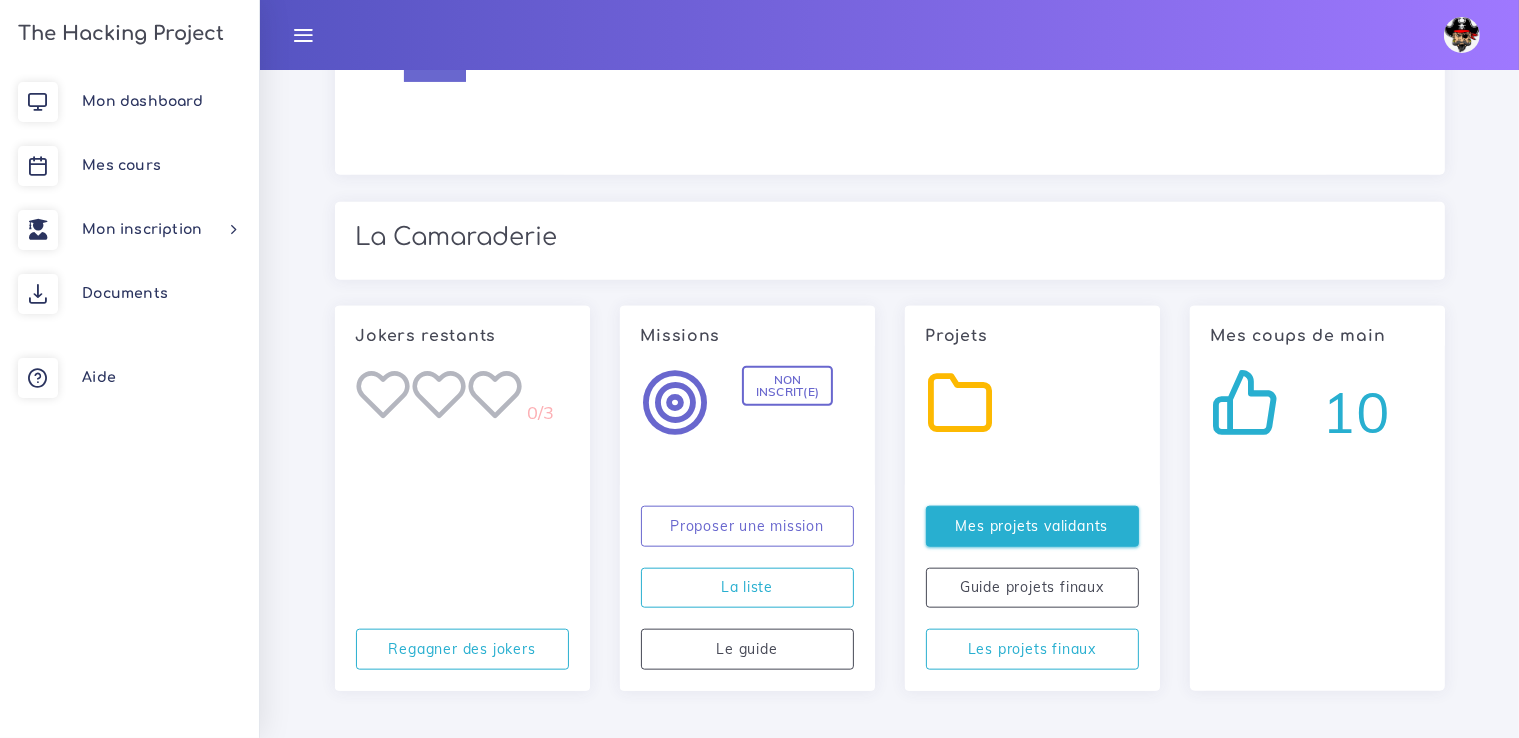 click on "Mes projets validants" at bounding box center [1032, 526] 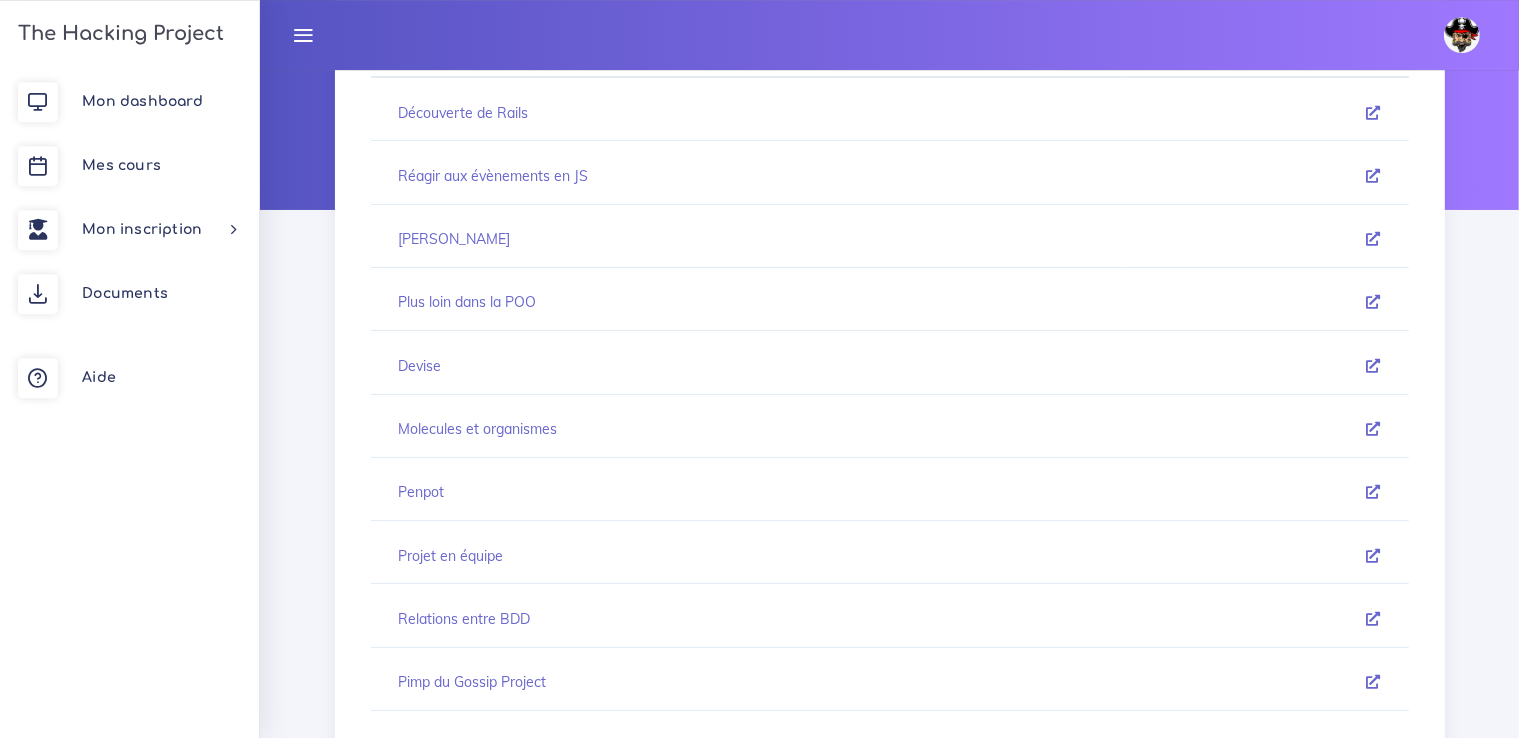 scroll, scrollTop: 0, scrollLeft: 0, axis: both 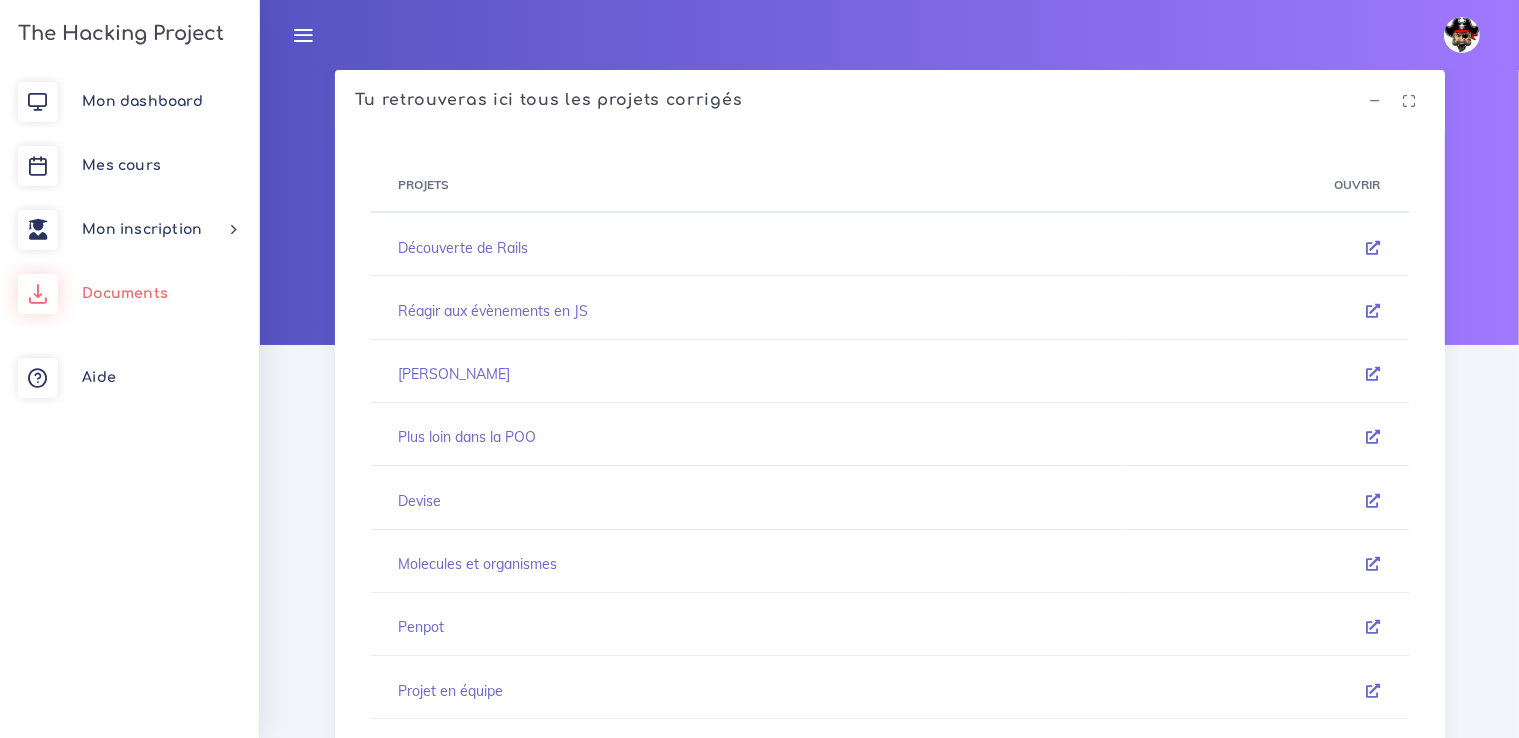 click on "Documents" at bounding box center (125, 293) 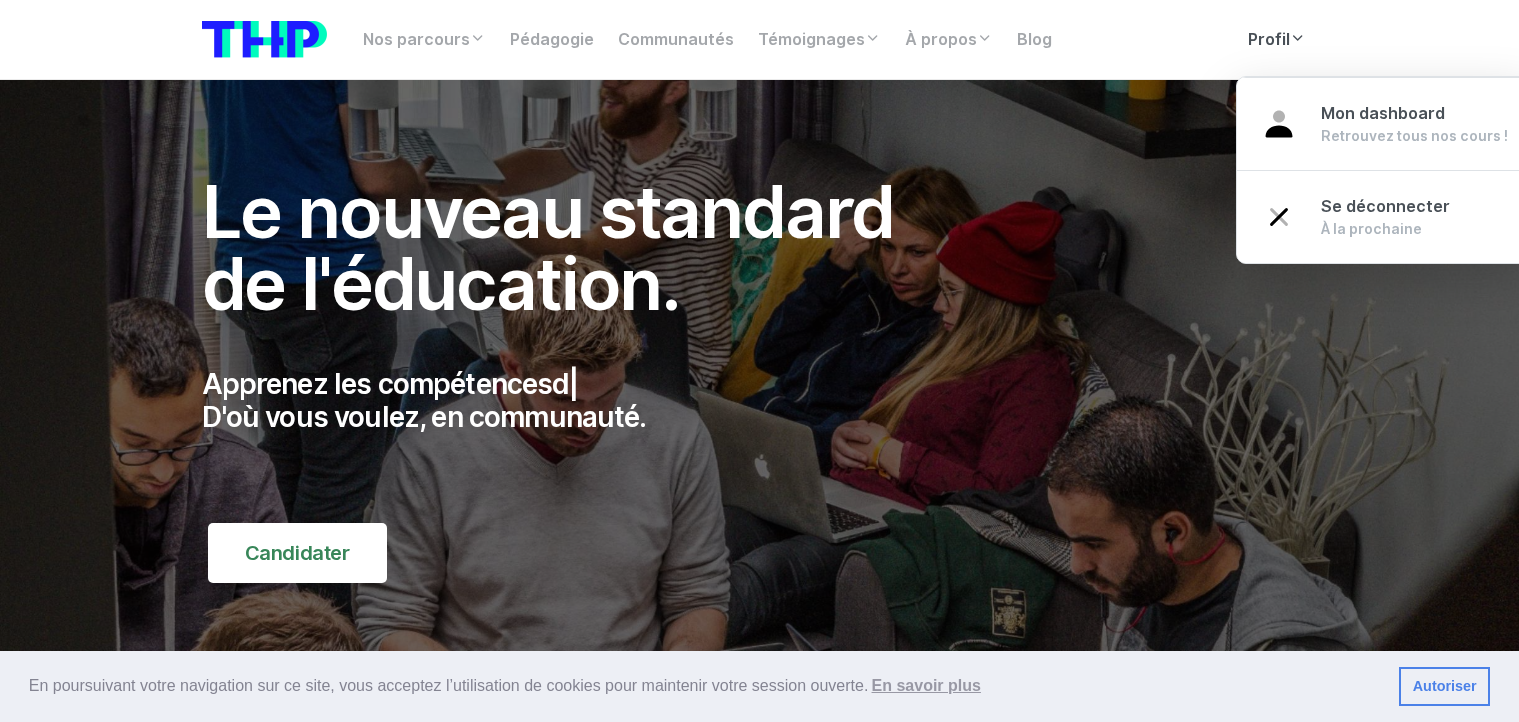 click on "Nos parcours
Tous nos parcours
index
Découvrez votre futur arbre de compétences
Introduction au code
Une mise à niveau gratuite
Viens tester notre méthode d’apprentissage pendant 3 semaines !
Full Stack Web
Le + populaire
Refaire Airbnb en 9 semaines
Développeur
Le + rentable
Se reconvertir avec 21 semaines de développement
Développeur++
L'autoroute
21 semaines de cours, 8 semaines en entreprise, 1 diplôme/titre RNCP
Pédagogie
Communautés
Témoignages
Témoignages
Des témoignages d'alumni
Retours d'expérience
Les alumni font des retours d'expérience informels
À propos
The Hacking Project
Notre mission, notre équipe
Tarifs
Pourquoi sommes-nous si peu chers ?
Foire aux questions" at bounding box center (760, 39) 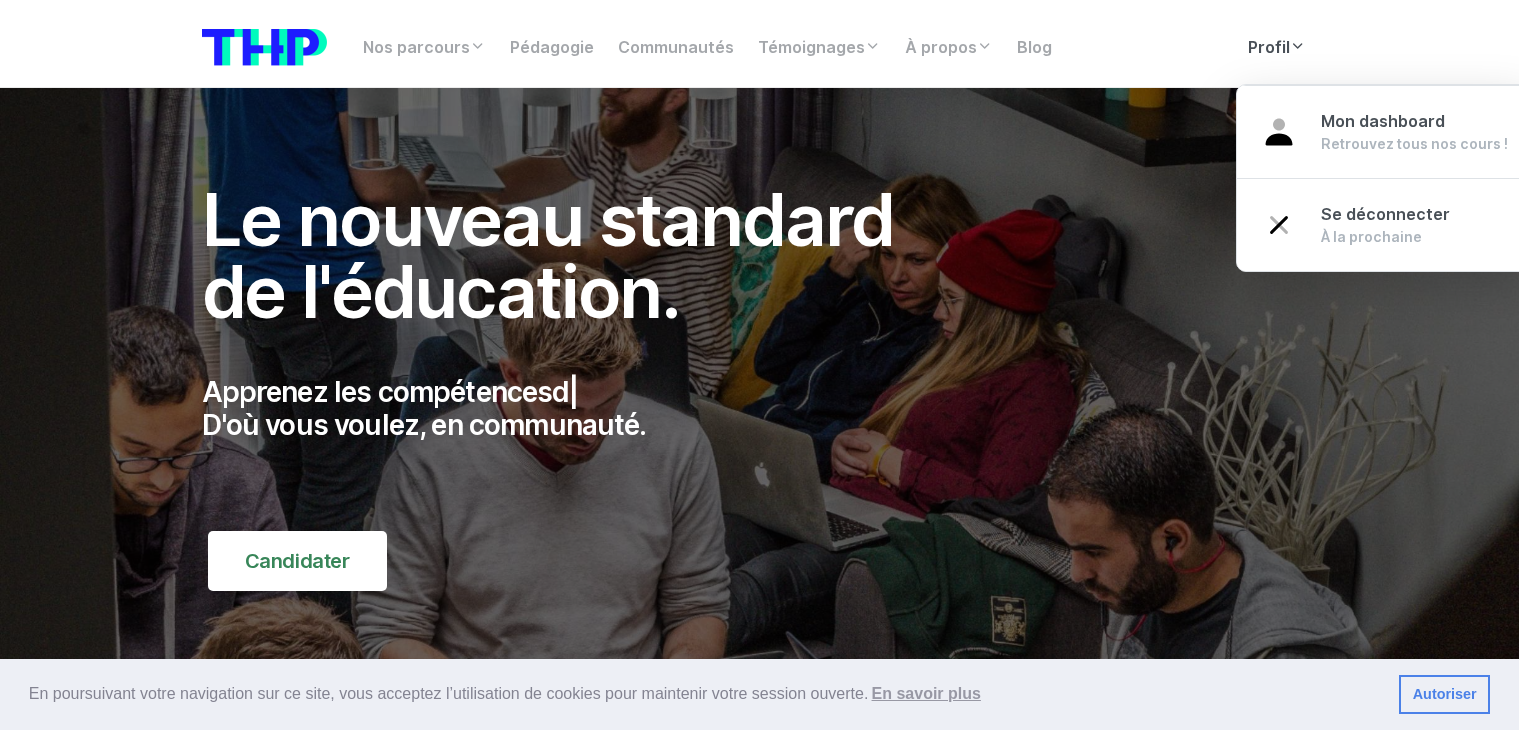 scroll, scrollTop: 0, scrollLeft: 0, axis: both 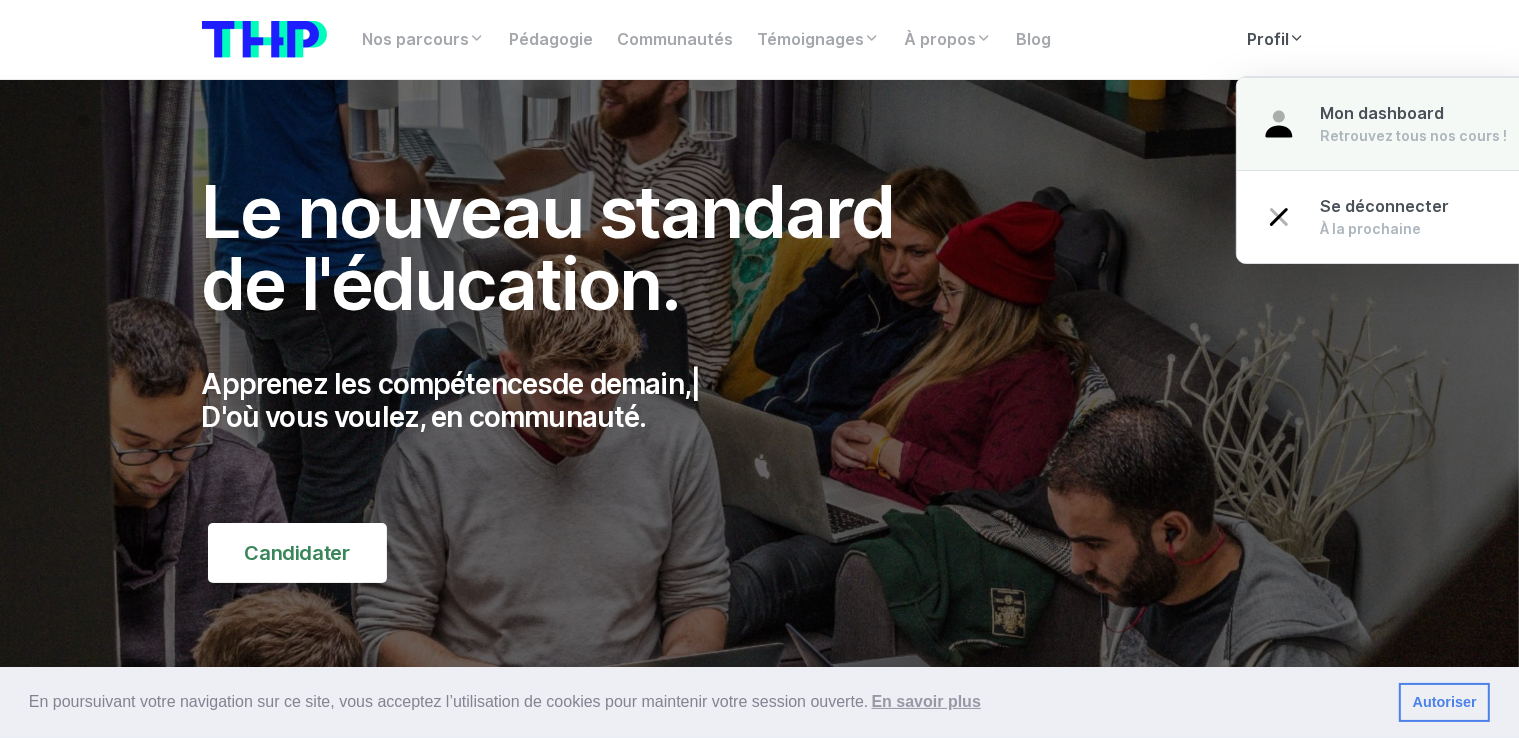 click on "Mon dashboard
Retrouvez tous nos cours !" at bounding box center [1384, 124] 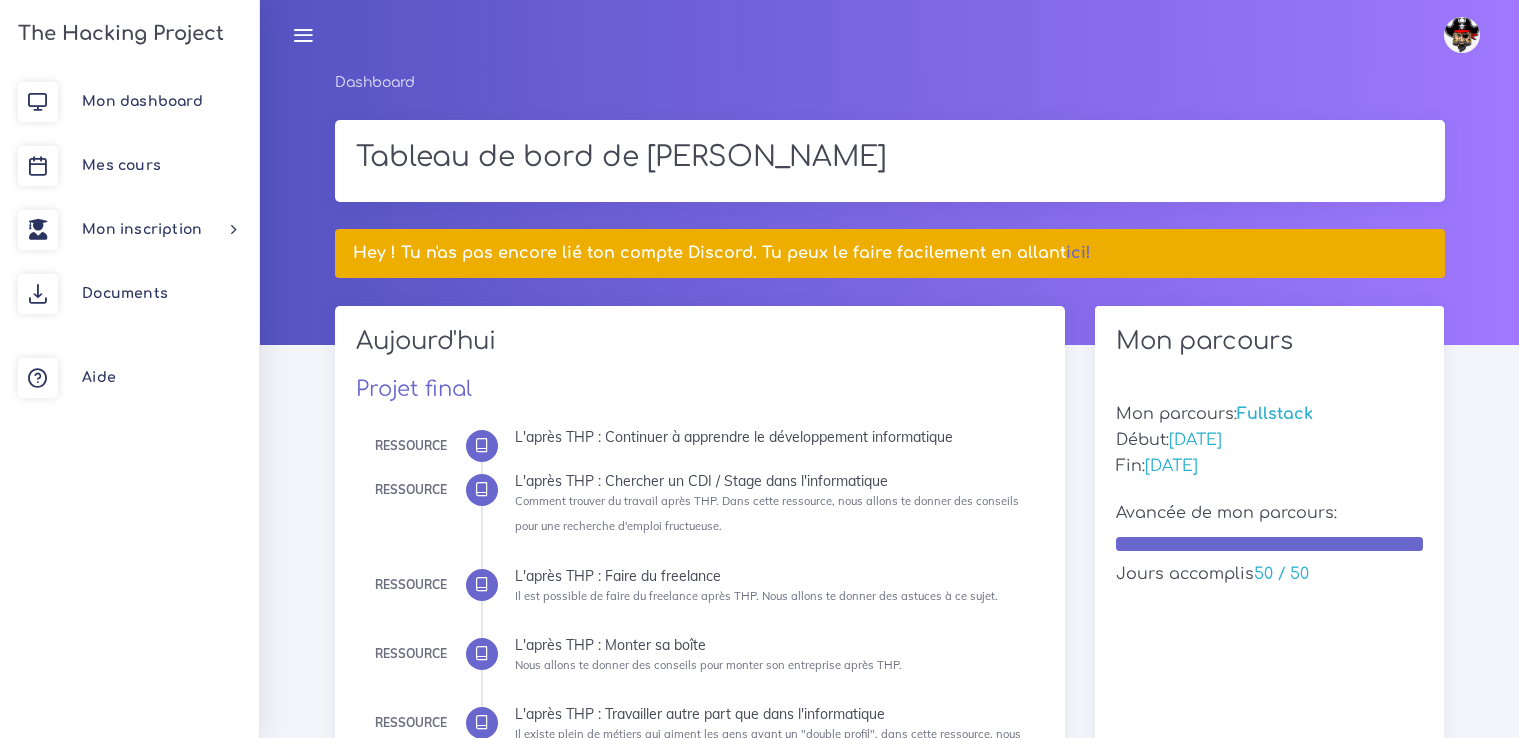 scroll, scrollTop: 0, scrollLeft: 0, axis: both 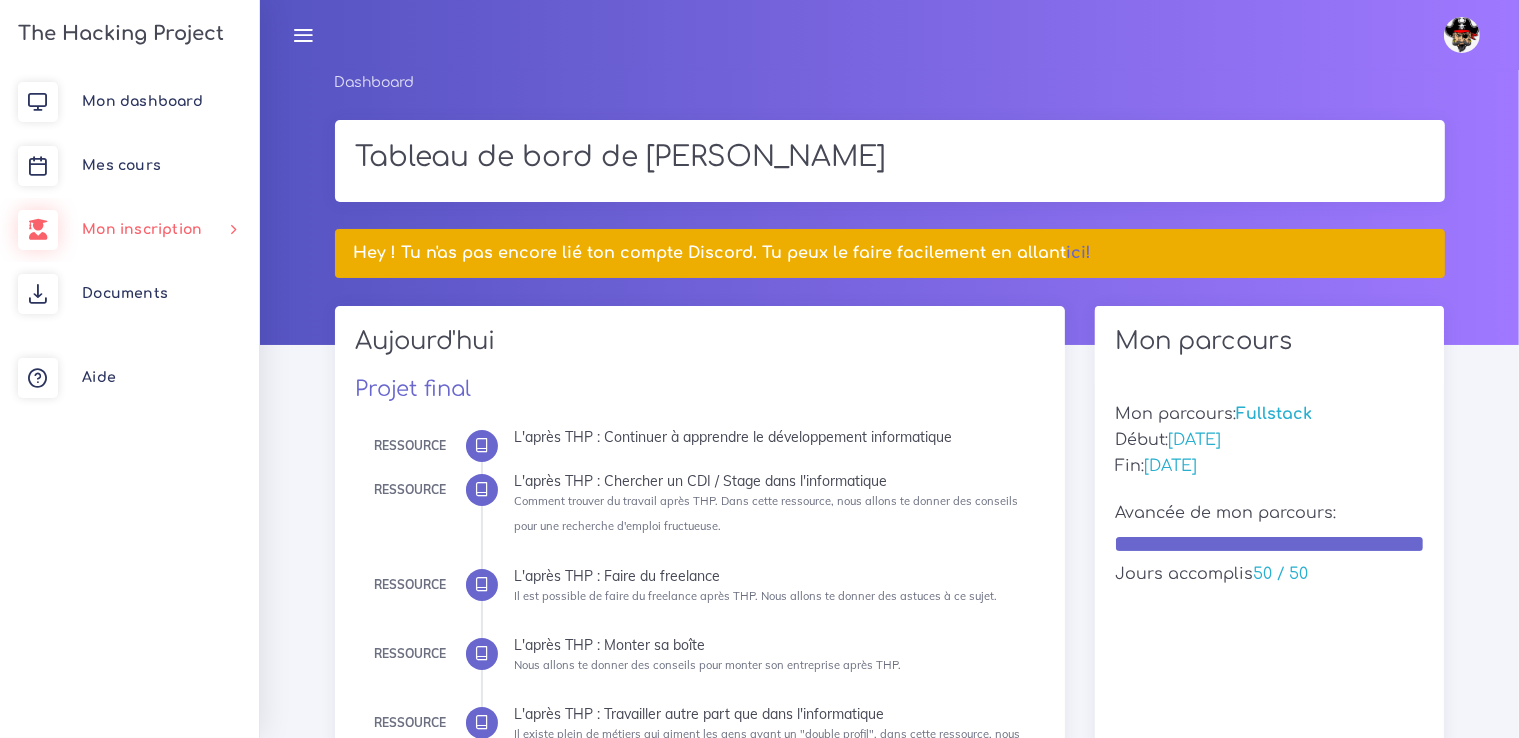 click on "Mon inscription" at bounding box center (142, 229) 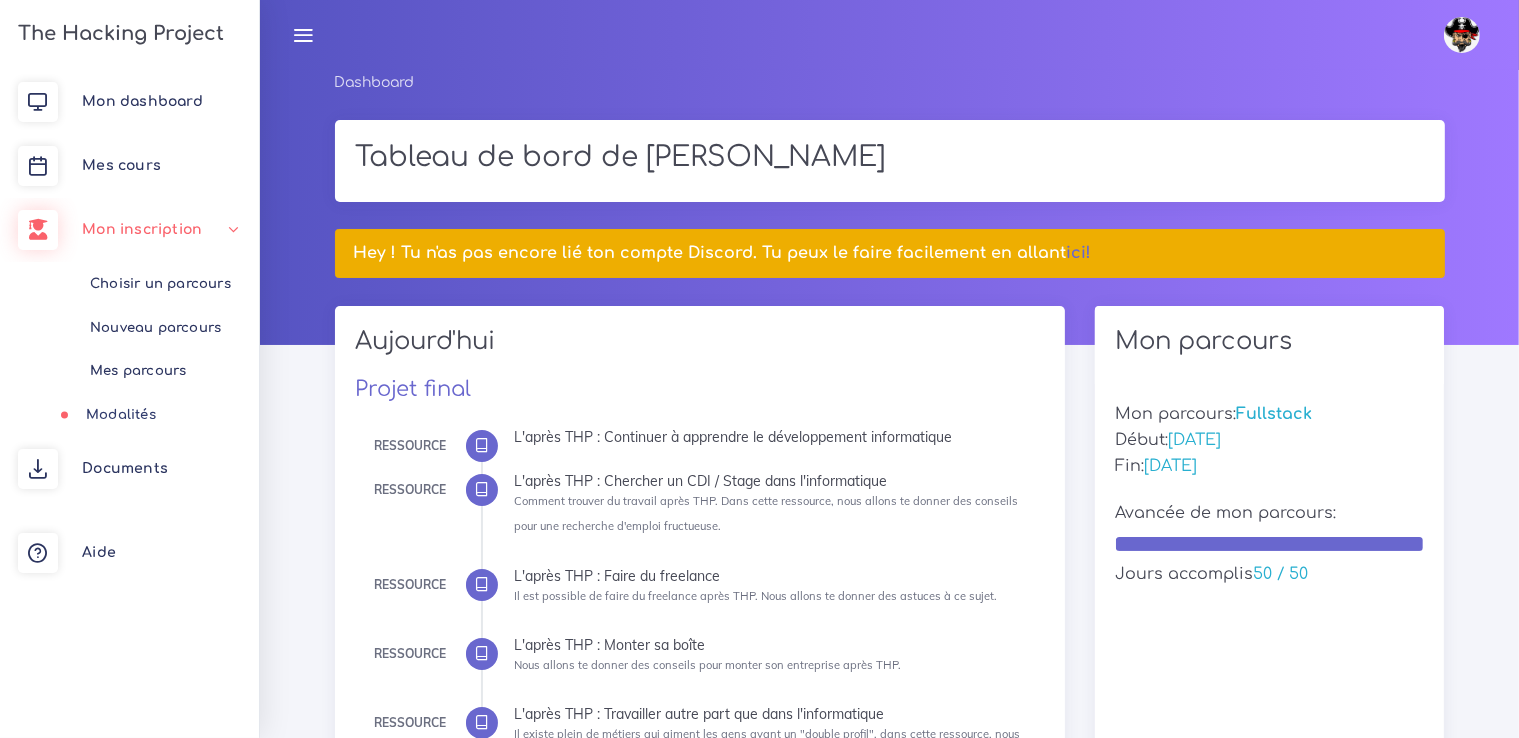 click on "Modalités" at bounding box center (125, 415) 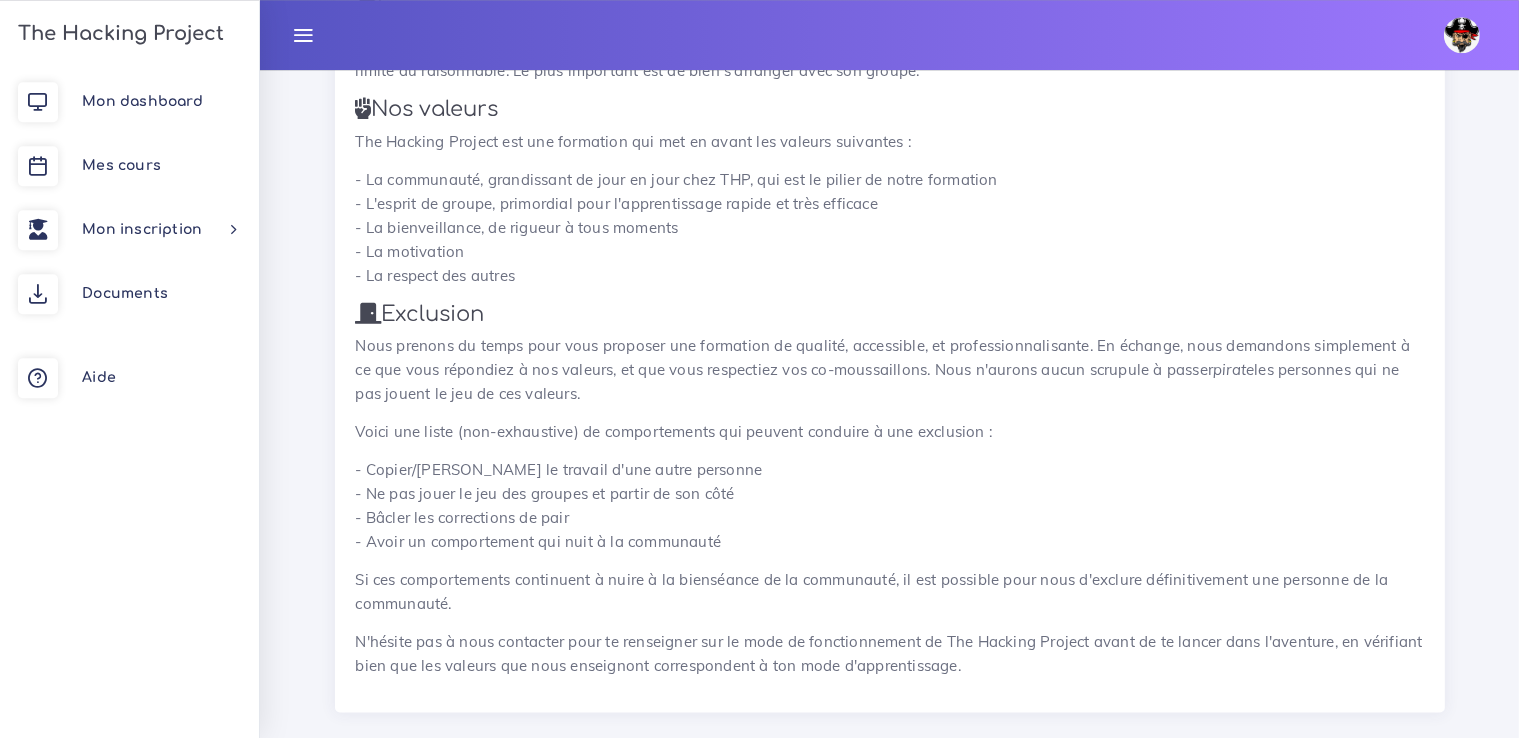 scroll, scrollTop: 3078, scrollLeft: 0, axis: vertical 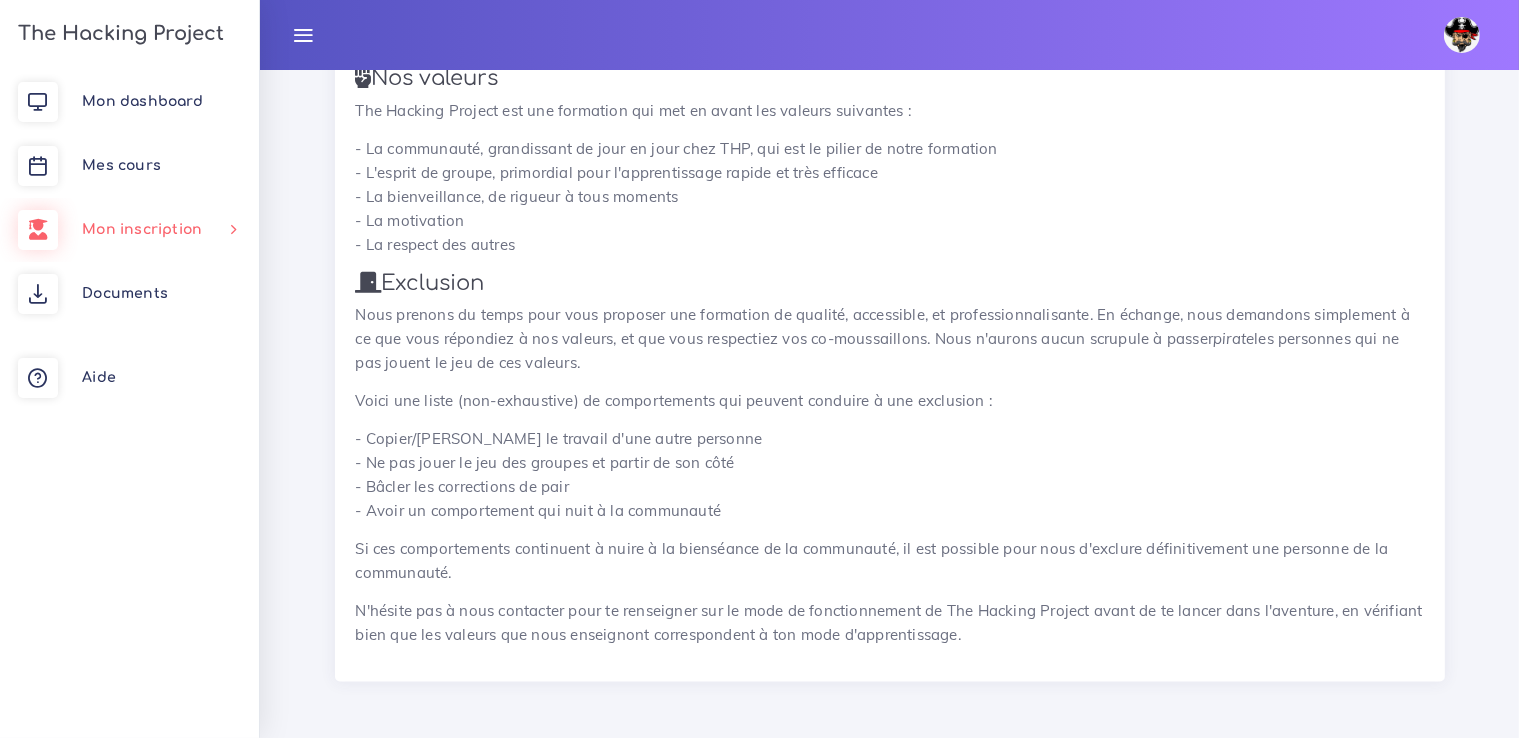 click on "Mon inscription" at bounding box center (142, 229) 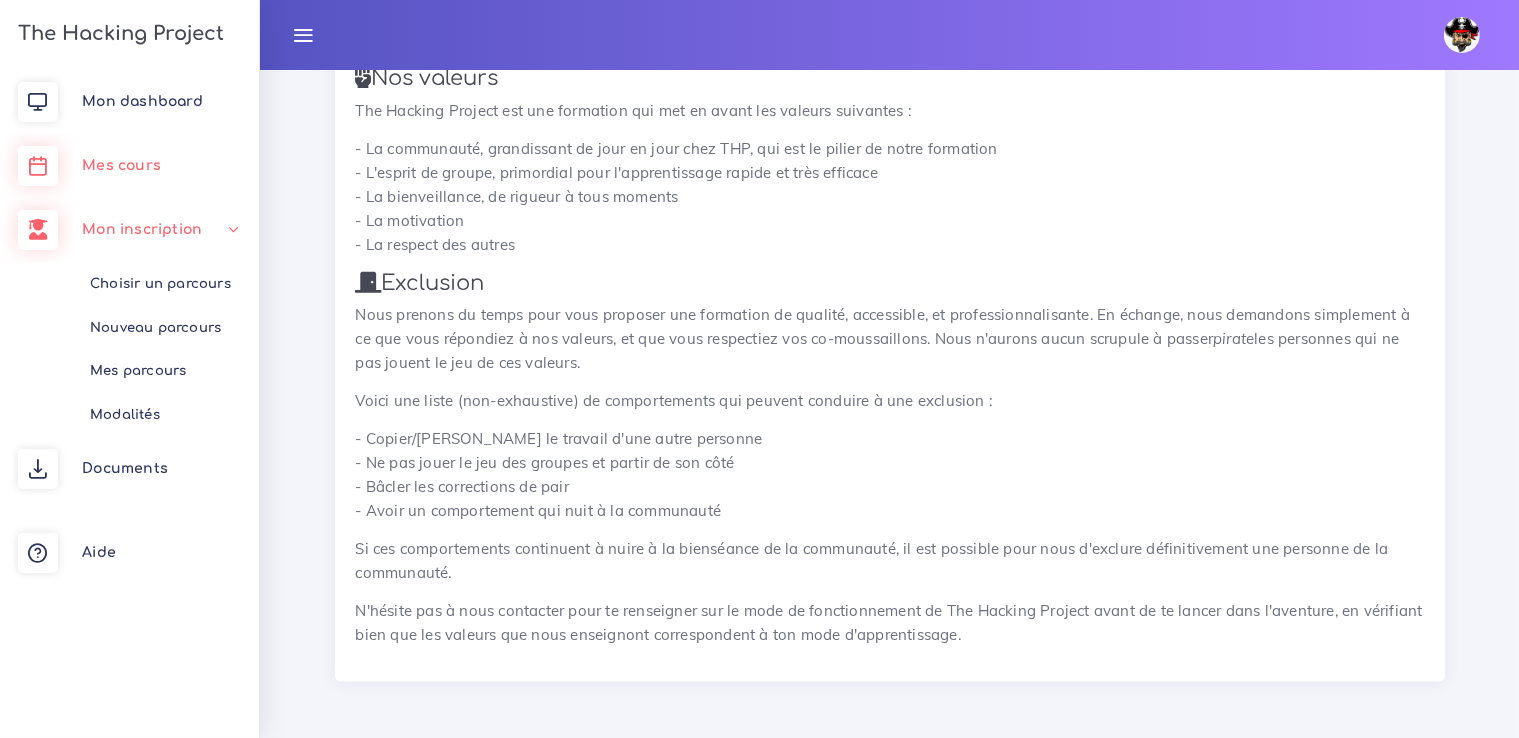 click on "Mes cours" at bounding box center [121, 165] 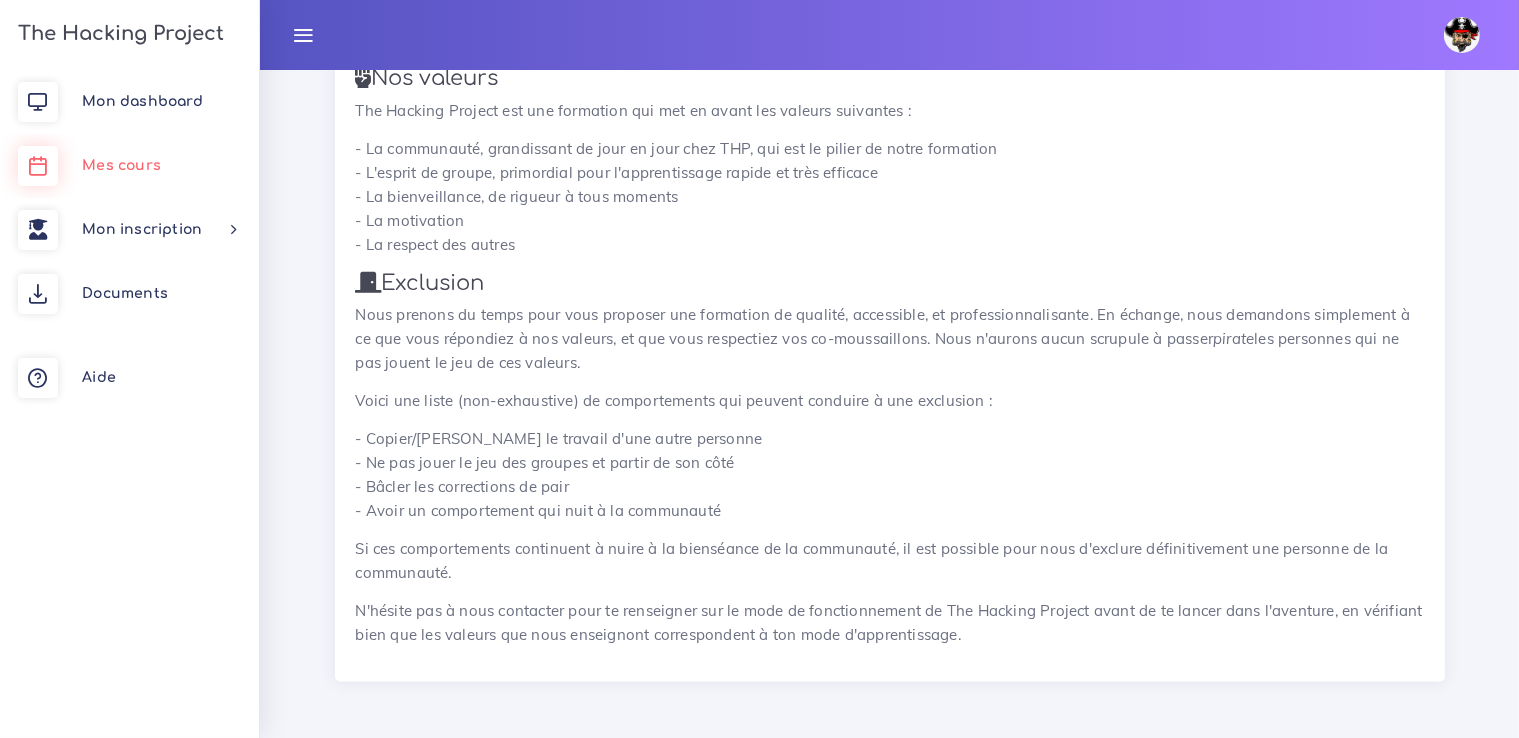 click on "Mes cours" at bounding box center (121, 165) 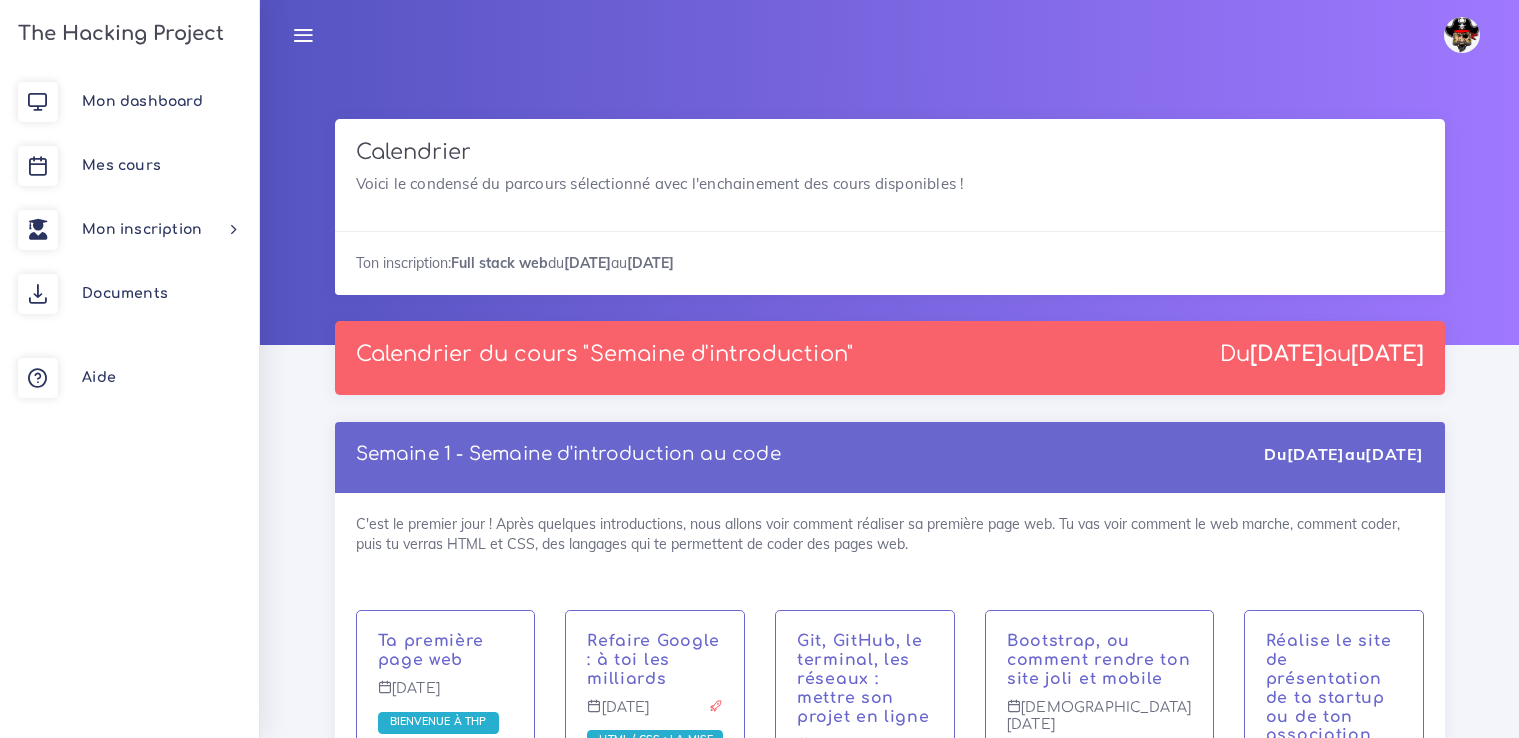 click on "Calendrier du cours "Semaine d'introduction"" at bounding box center (605, 354) 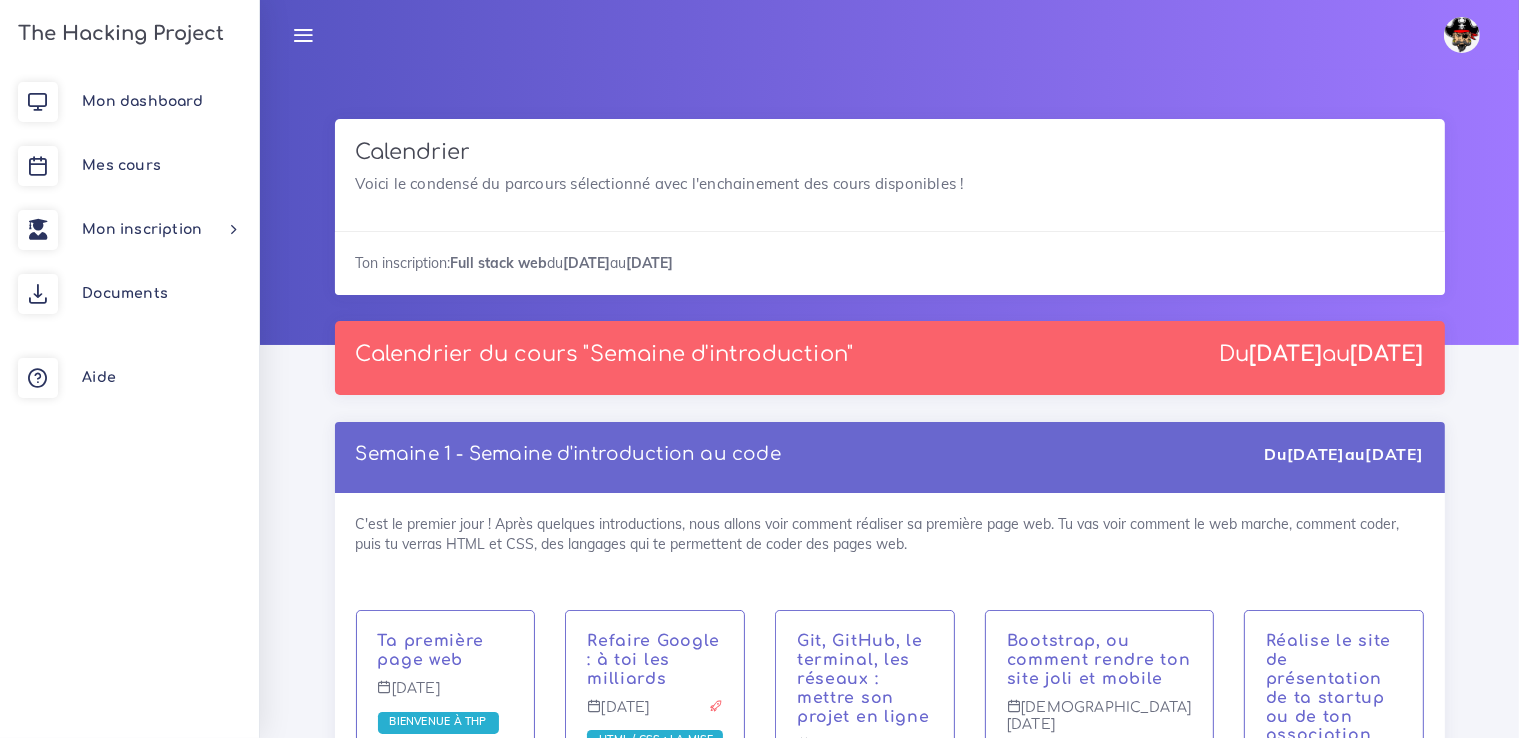 drag, startPoint x: 577, startPoint y: 273, endPoint x: 847, endPoint y: 293, distance: 270.73972 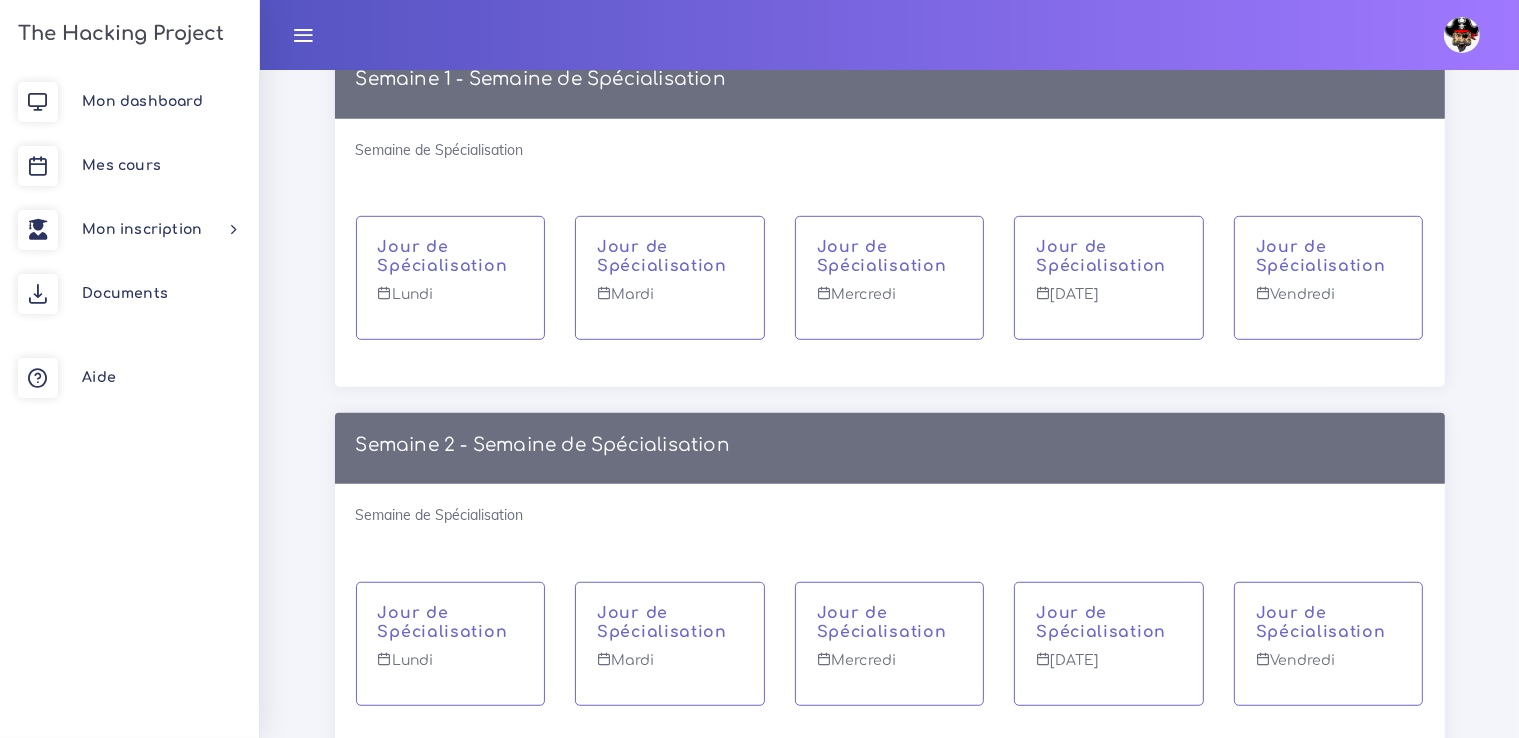 scroll, scrollTop: 9101, scrollLeft: 0, axis: vertical 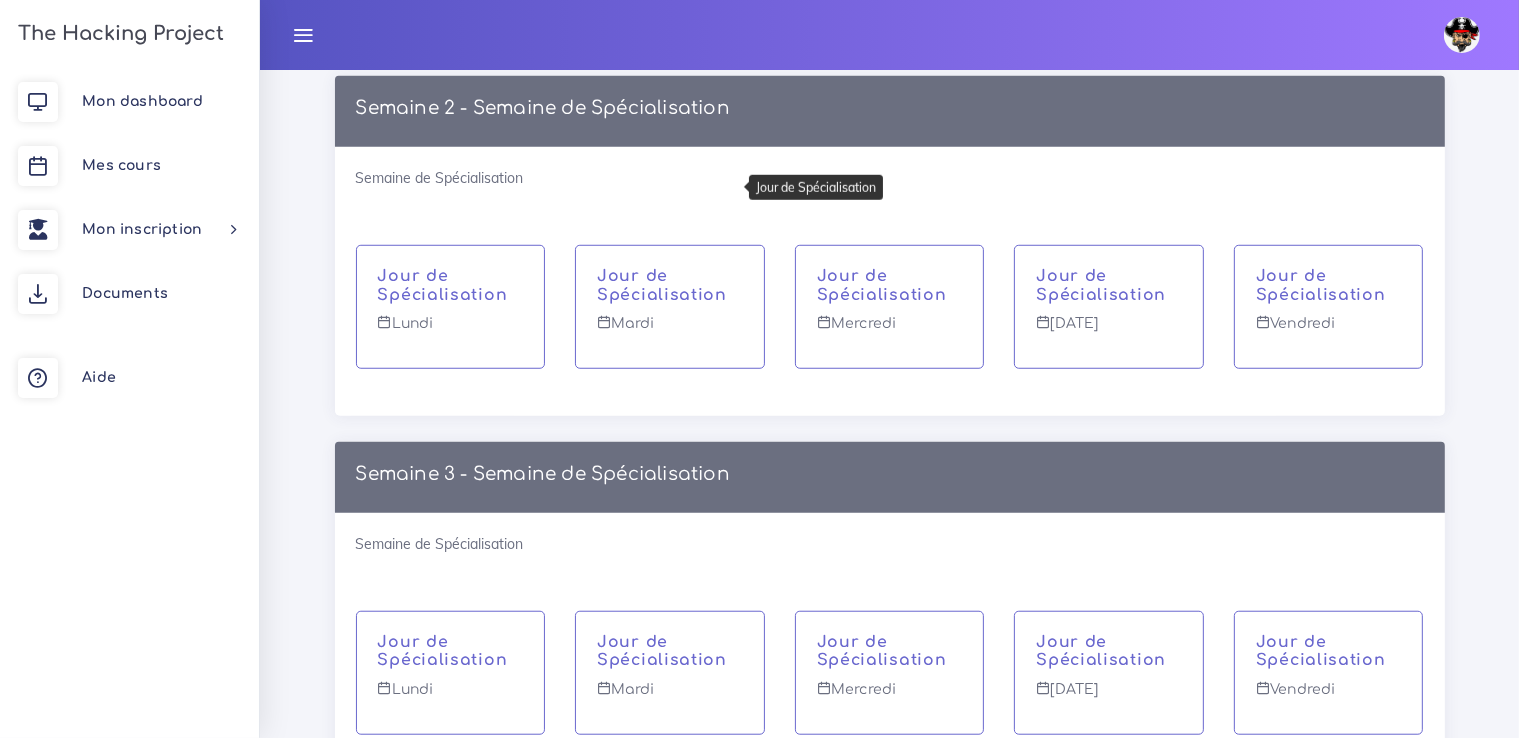 click on "Jour de Spécialisation" at bounding box center (670, 286) 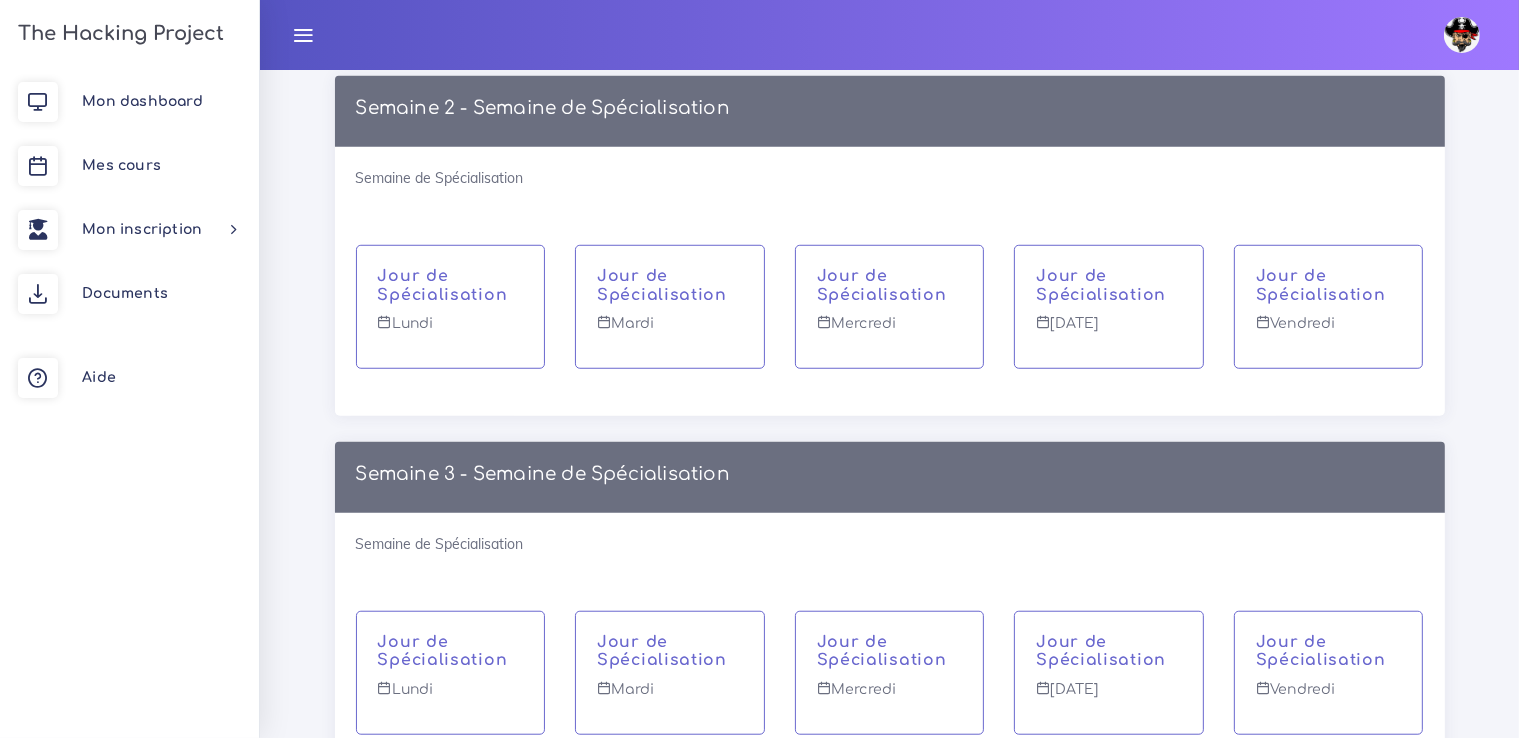 click on "Mardi" at bounding box center [670, 331] 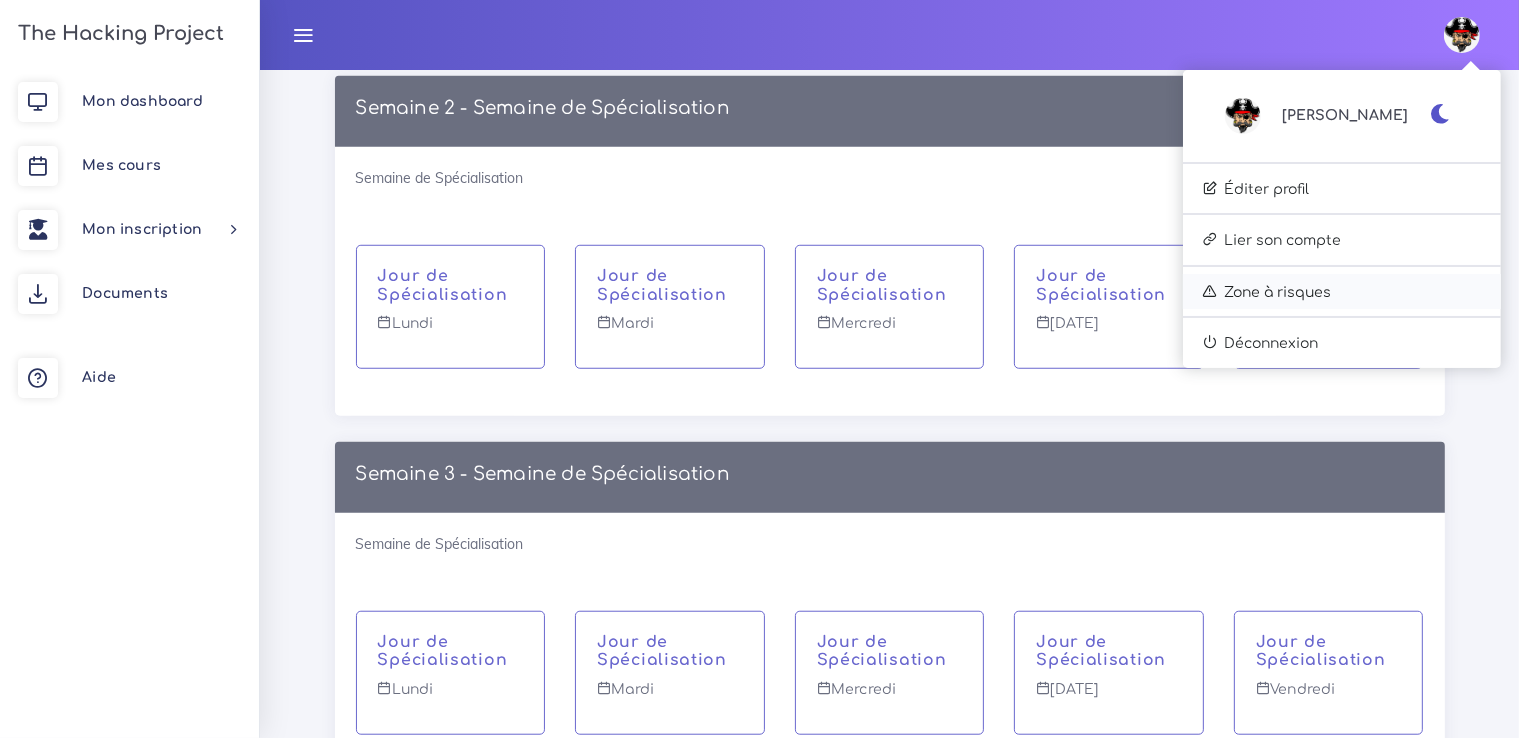 click on "Zone à risques" at bounding box center (1342, 292) 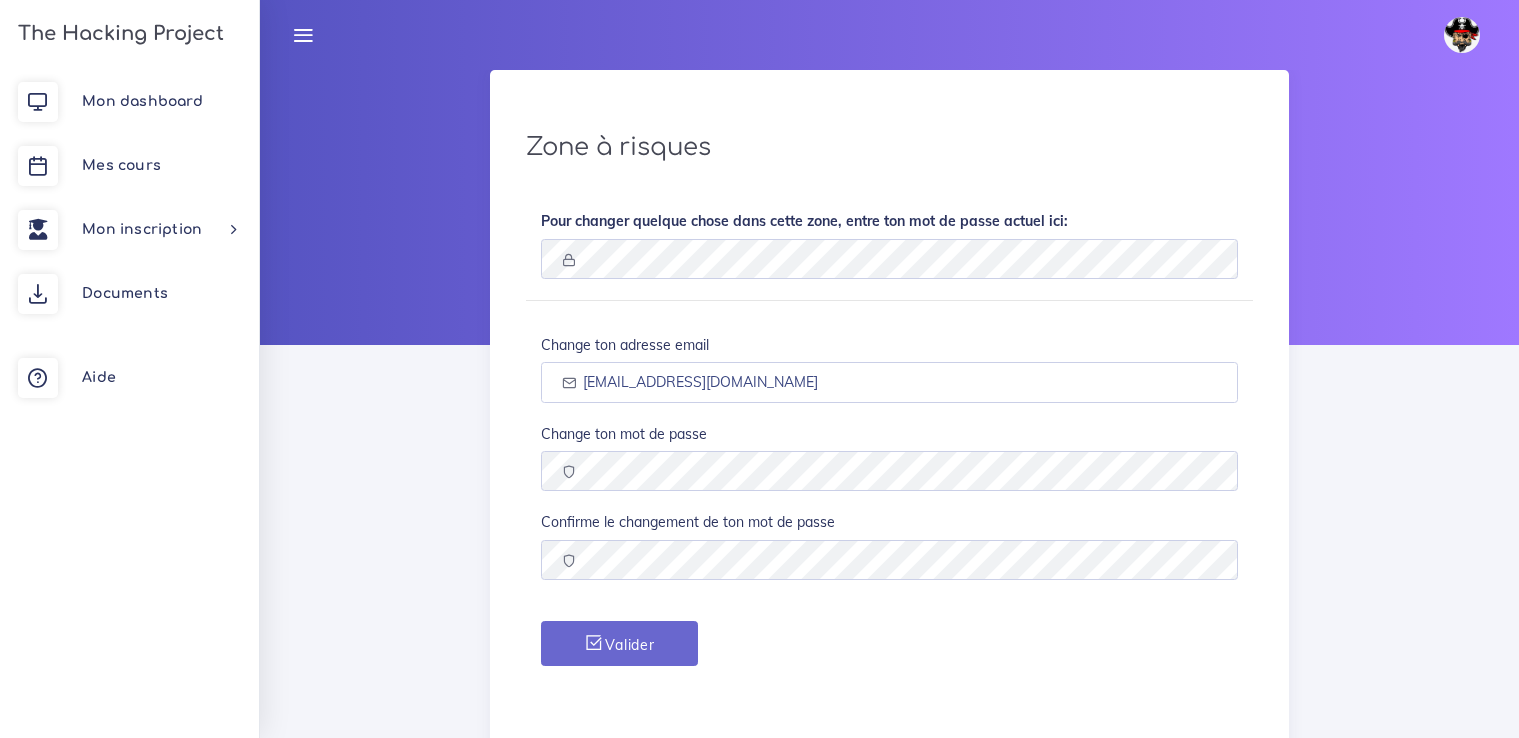 scroll, scrollTop: 0, scrollLeft: 0, axis: both 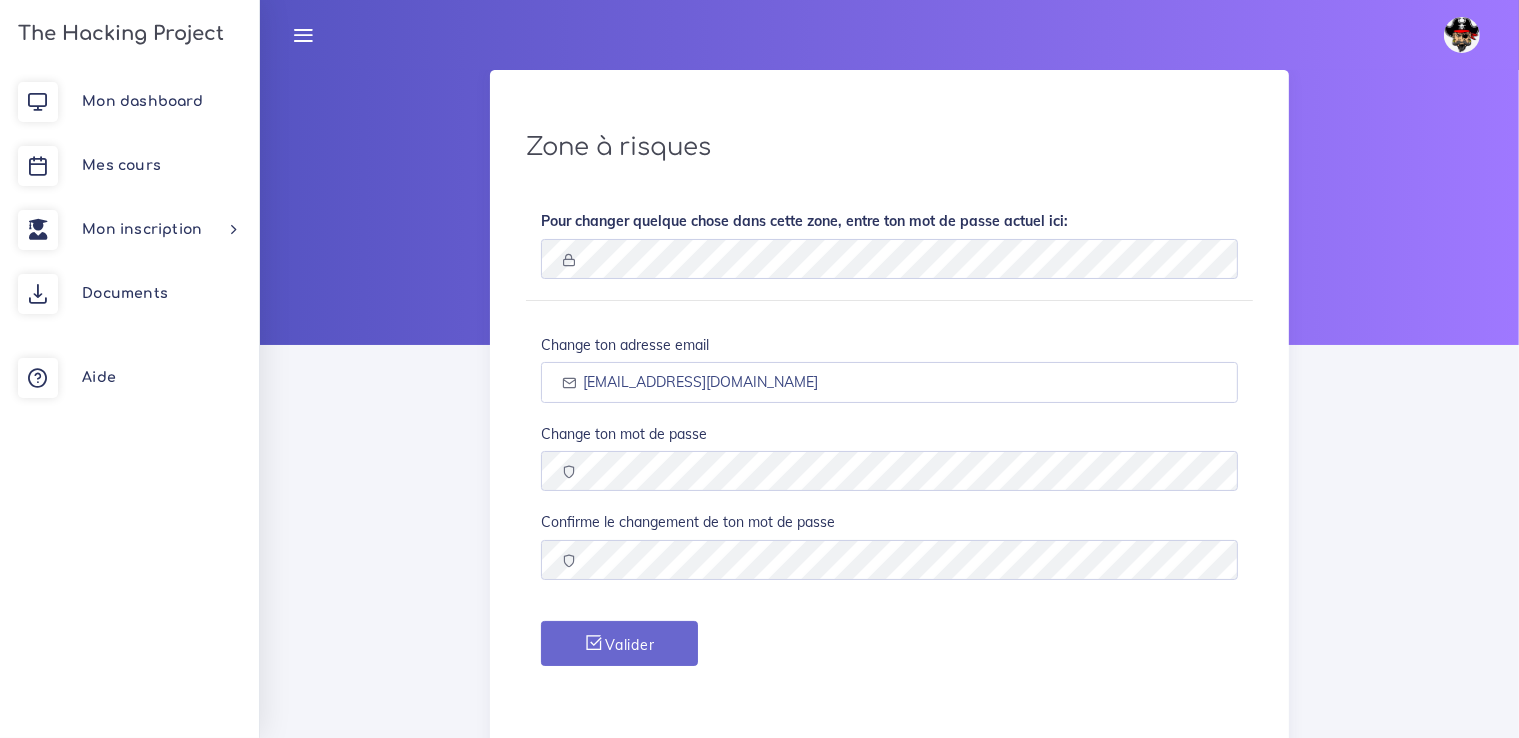 click at bounding box center [1462, 35] 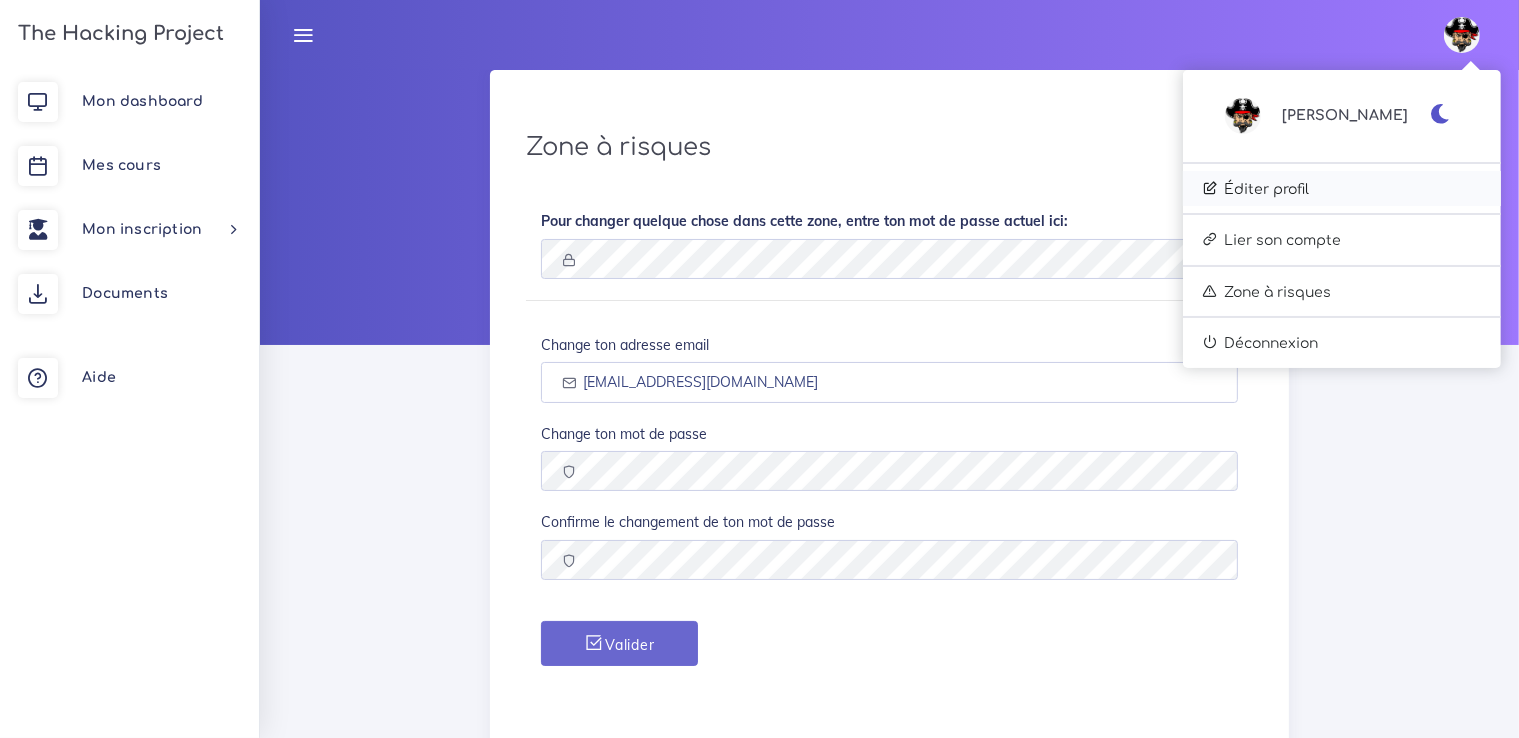 click on "Éditer profil" at bounding box center [1342, 189] 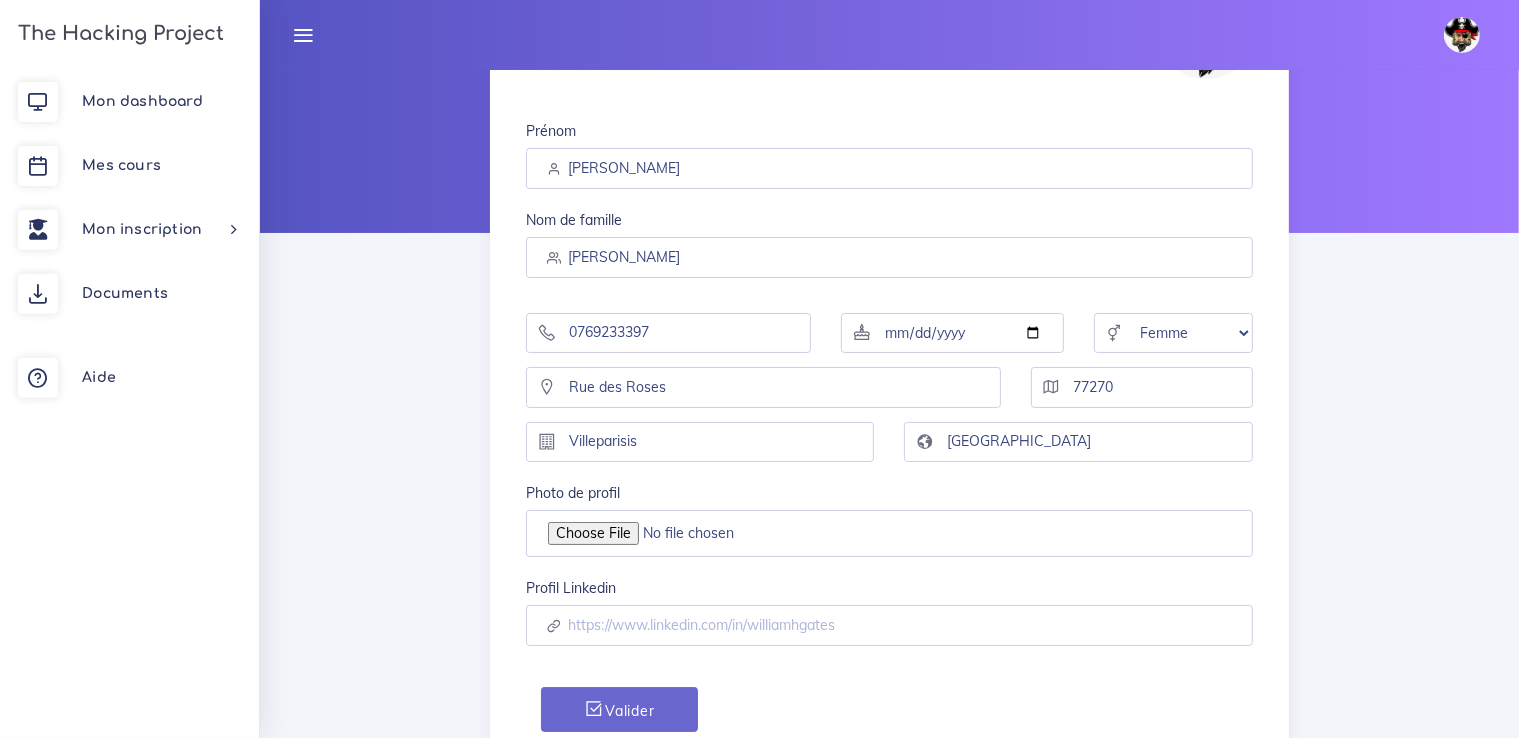 scroll, scrollTop: 0, scrollLeft: 0, axis: both 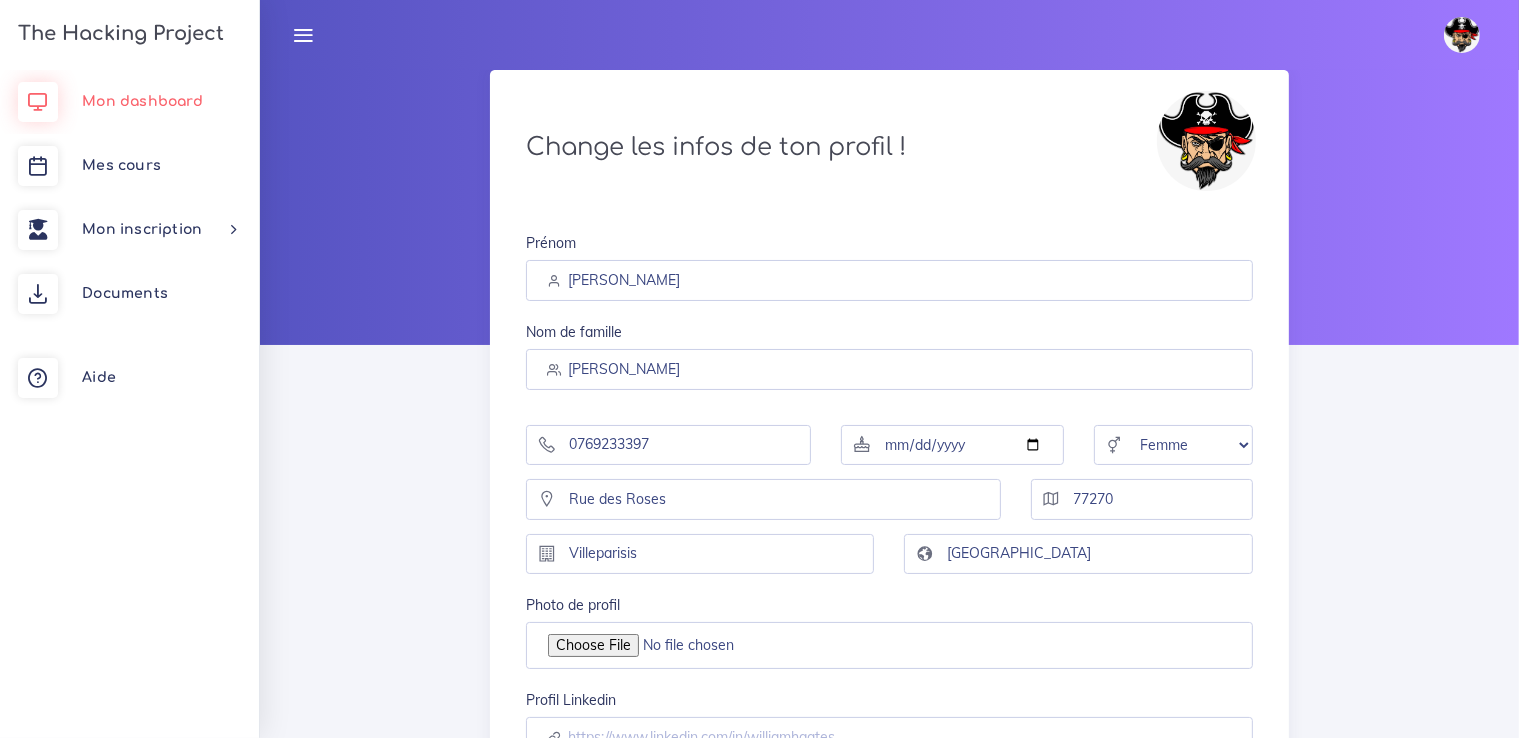 click on "Mon dashboard" at bounding box center (142, 101) 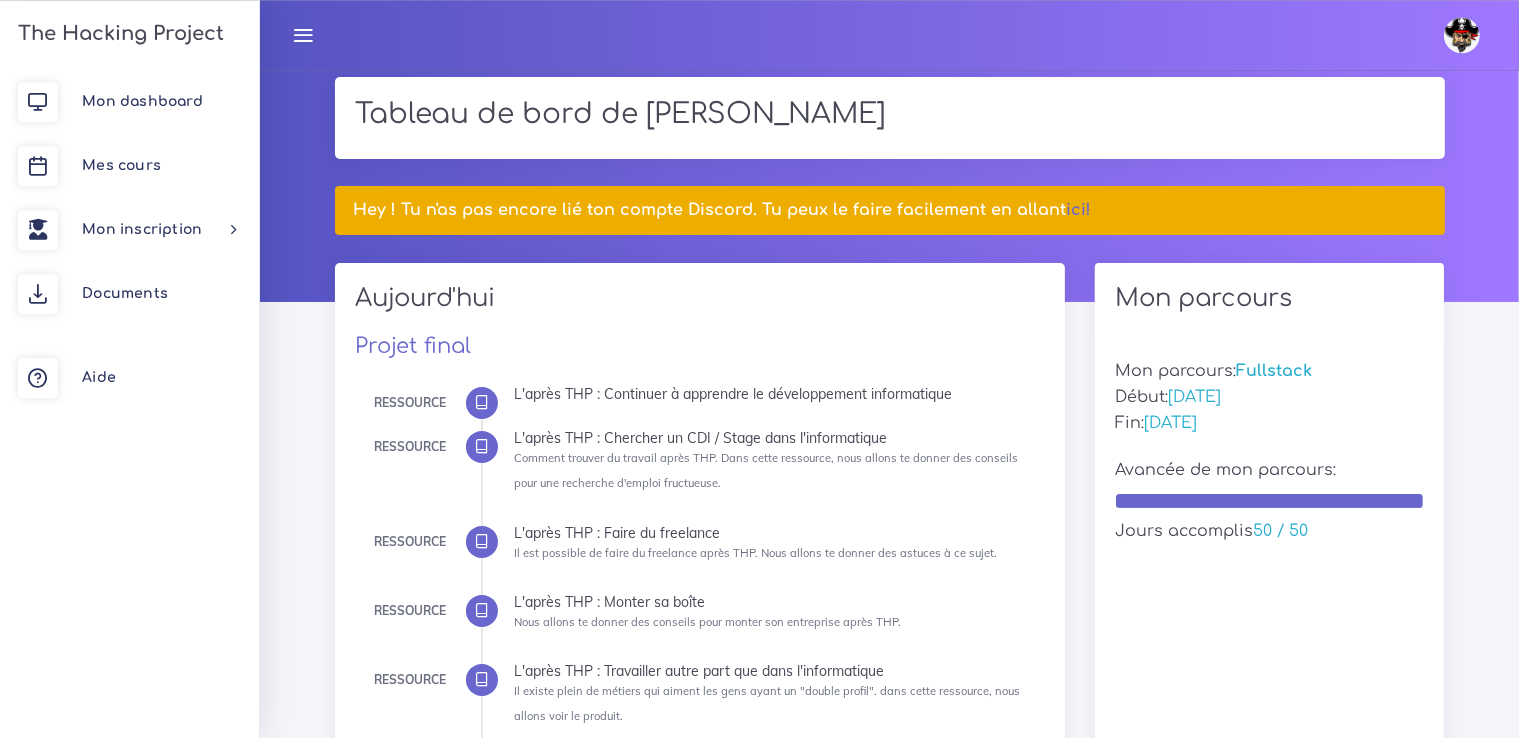 scroll, scrollTop: 0, scrollLeft: 0, axis: both 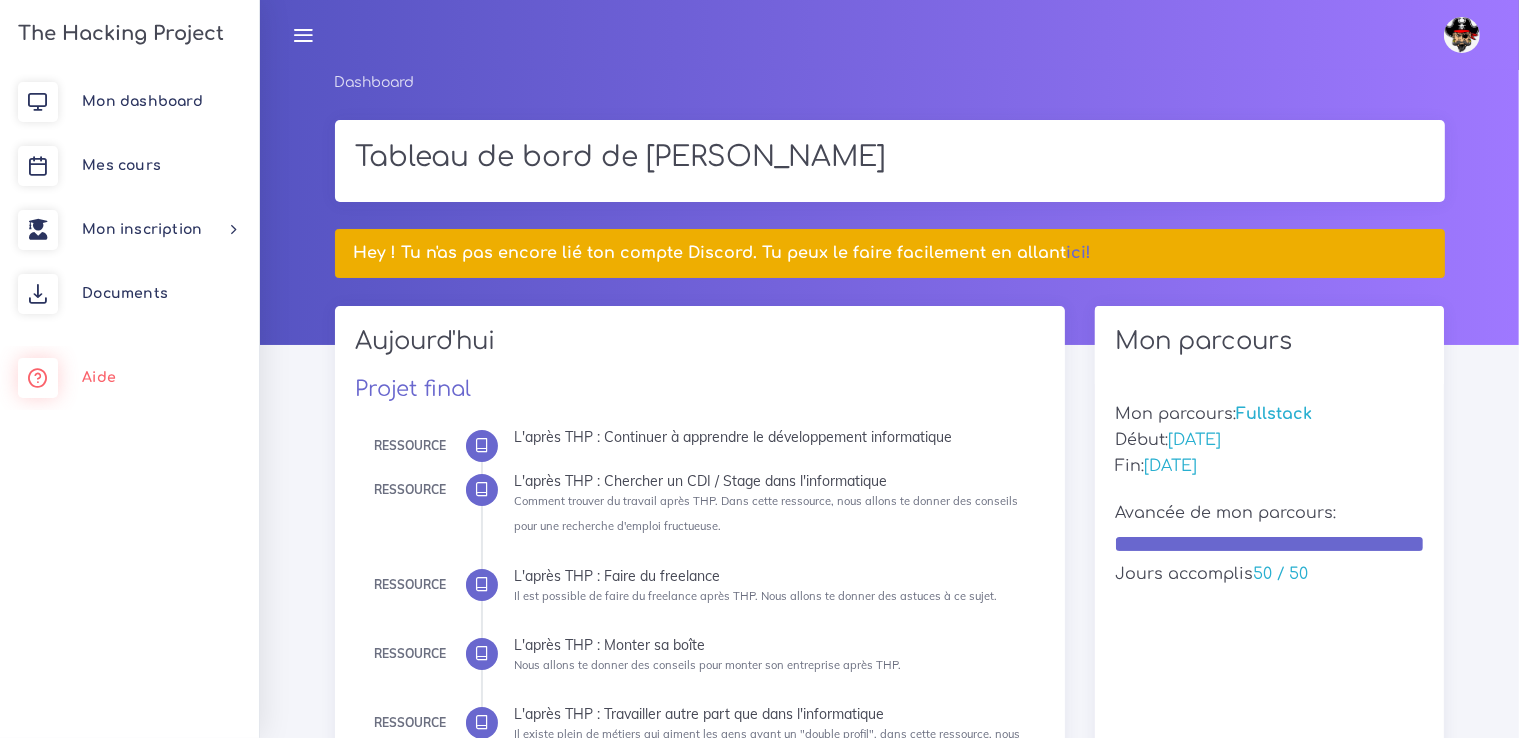 click on "Aide" at bounding box center (129, 378) 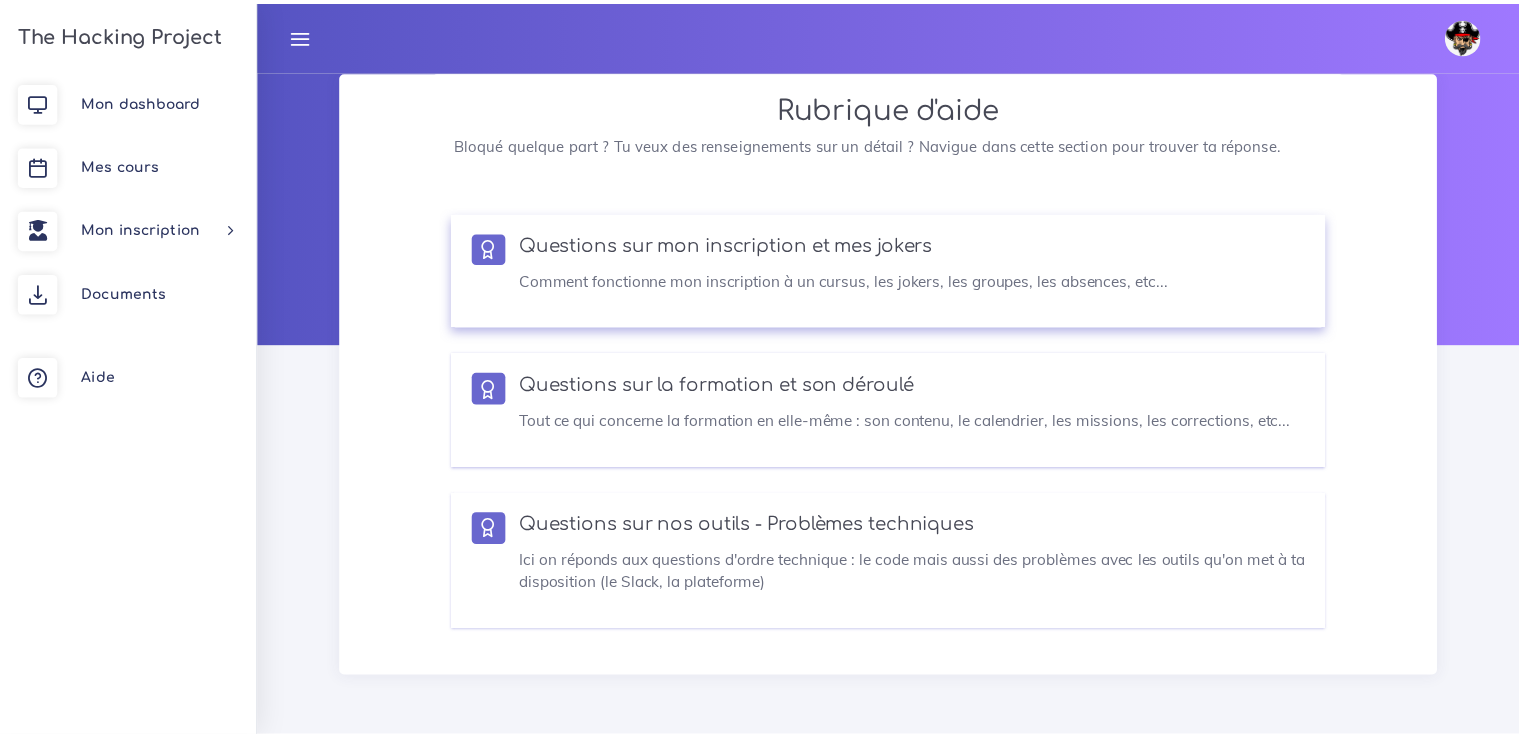 scroll, scrollTop: 0, scrollLeft: 0, axis: both 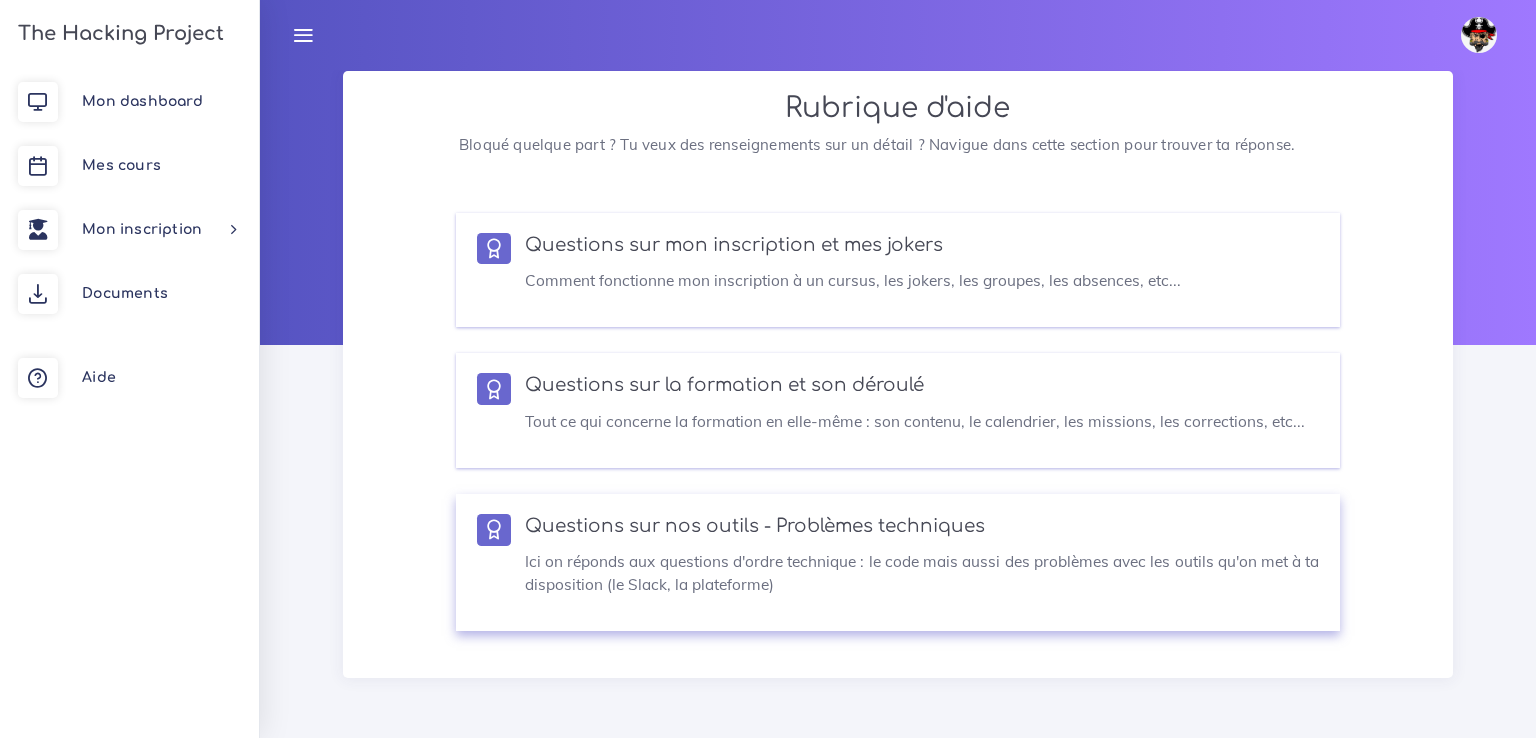 click on "Ici on réponds aux questions d'ordre technique : le code mais aussi des problèmes avec les outils qu'on met à ta disposition (le Slack, la plateforme)" at bounding box center [922, 573] 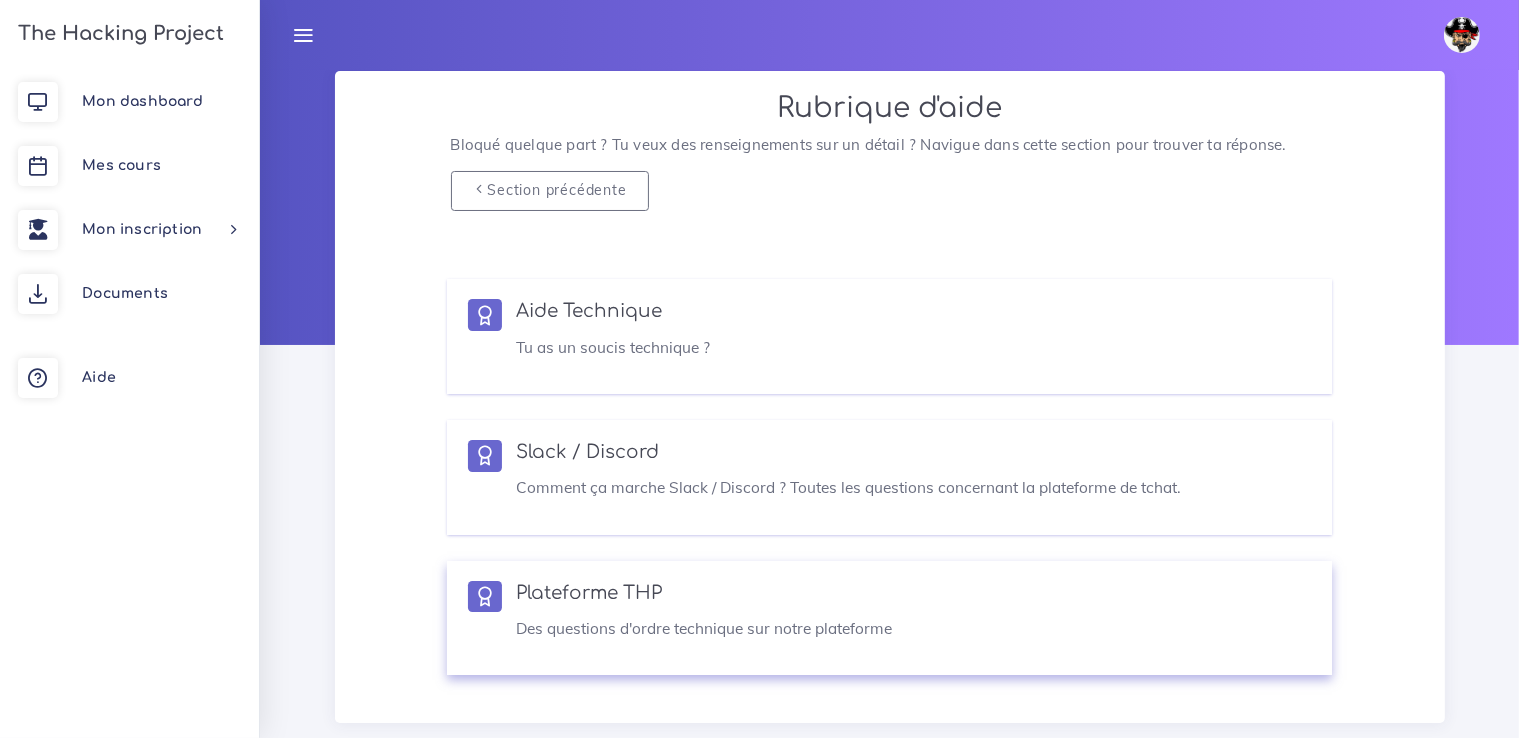 click on "Plateforme THP
Des questions d'ordre technique sur notre plateforme" at bounding box center (889, 618) 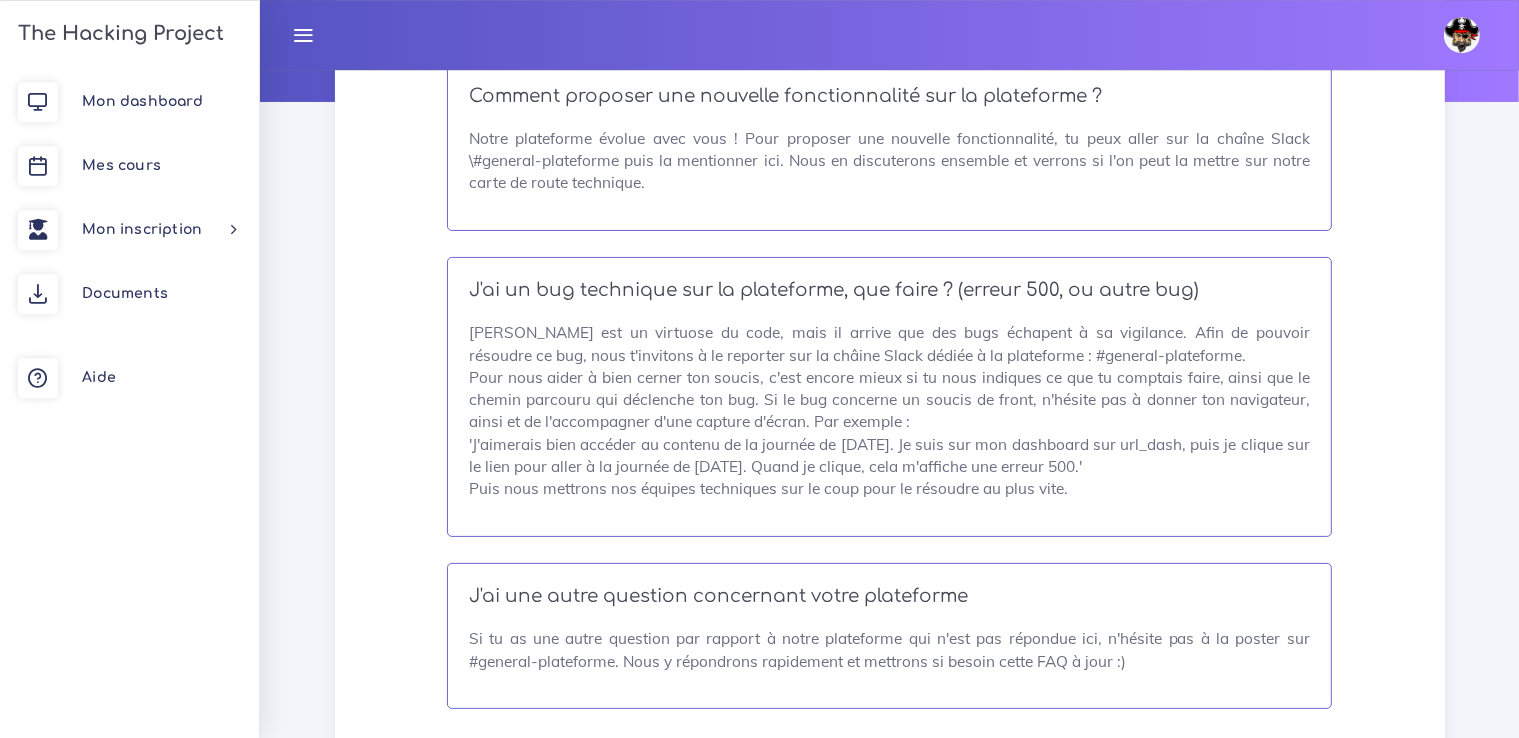 scroll, scrollTop: 210, scrollLeft: 0, axis: vertical 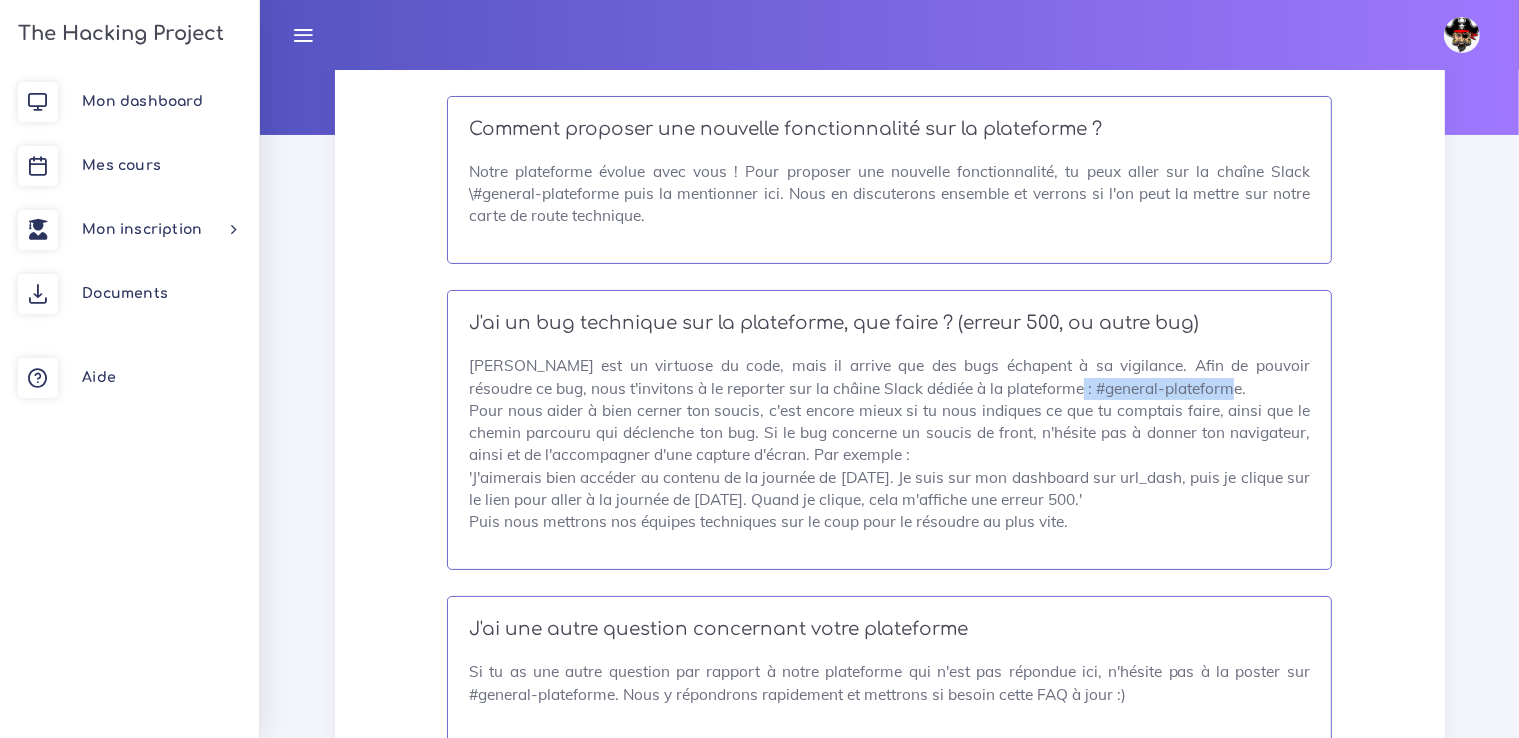 drag, startPoint x: 1174, startPoint y: 386, endPoint x: 1007, endPoint y: 386, distance: 167 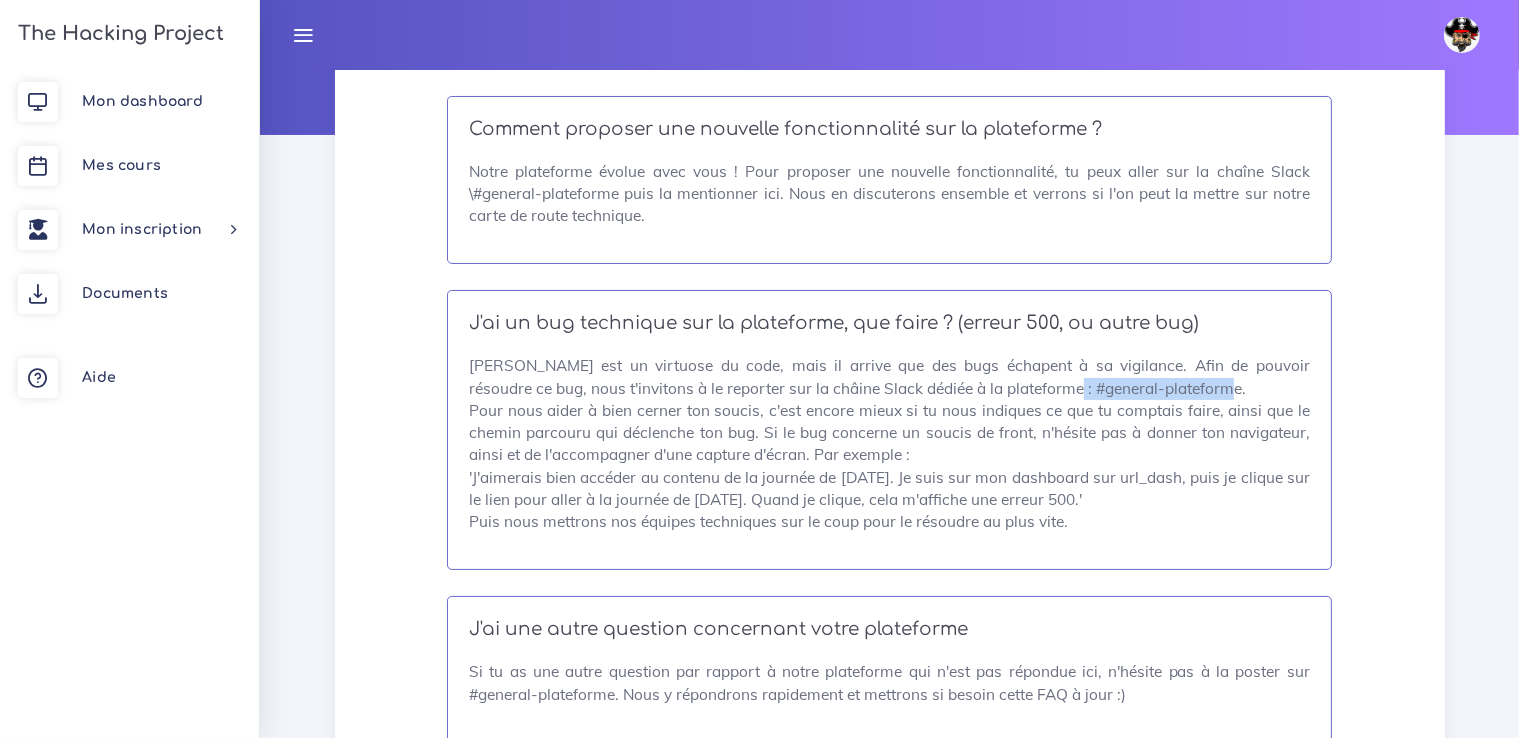 click at bounding box center [1462, 35] 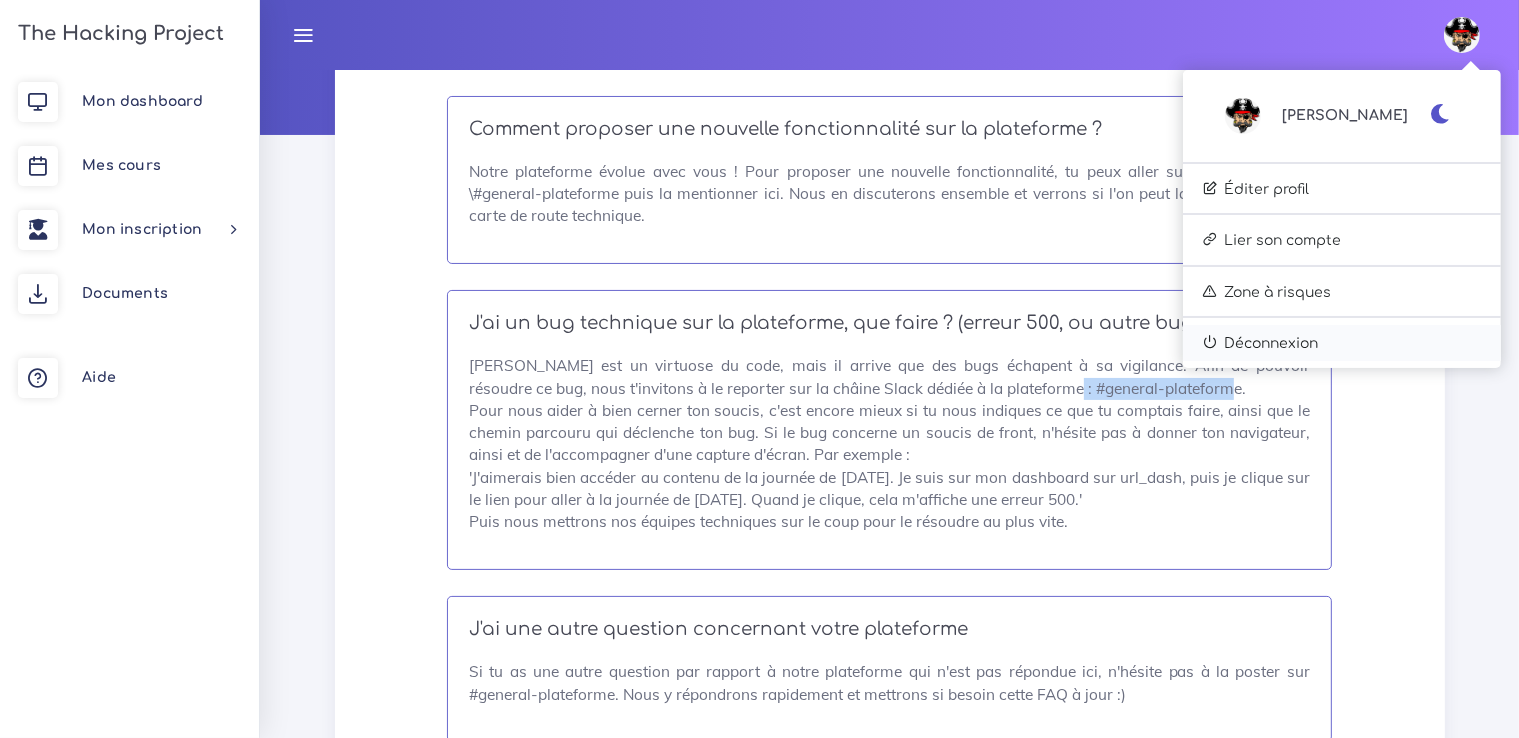 click on "Déconnexion" at bounding box center [1342, 343] 